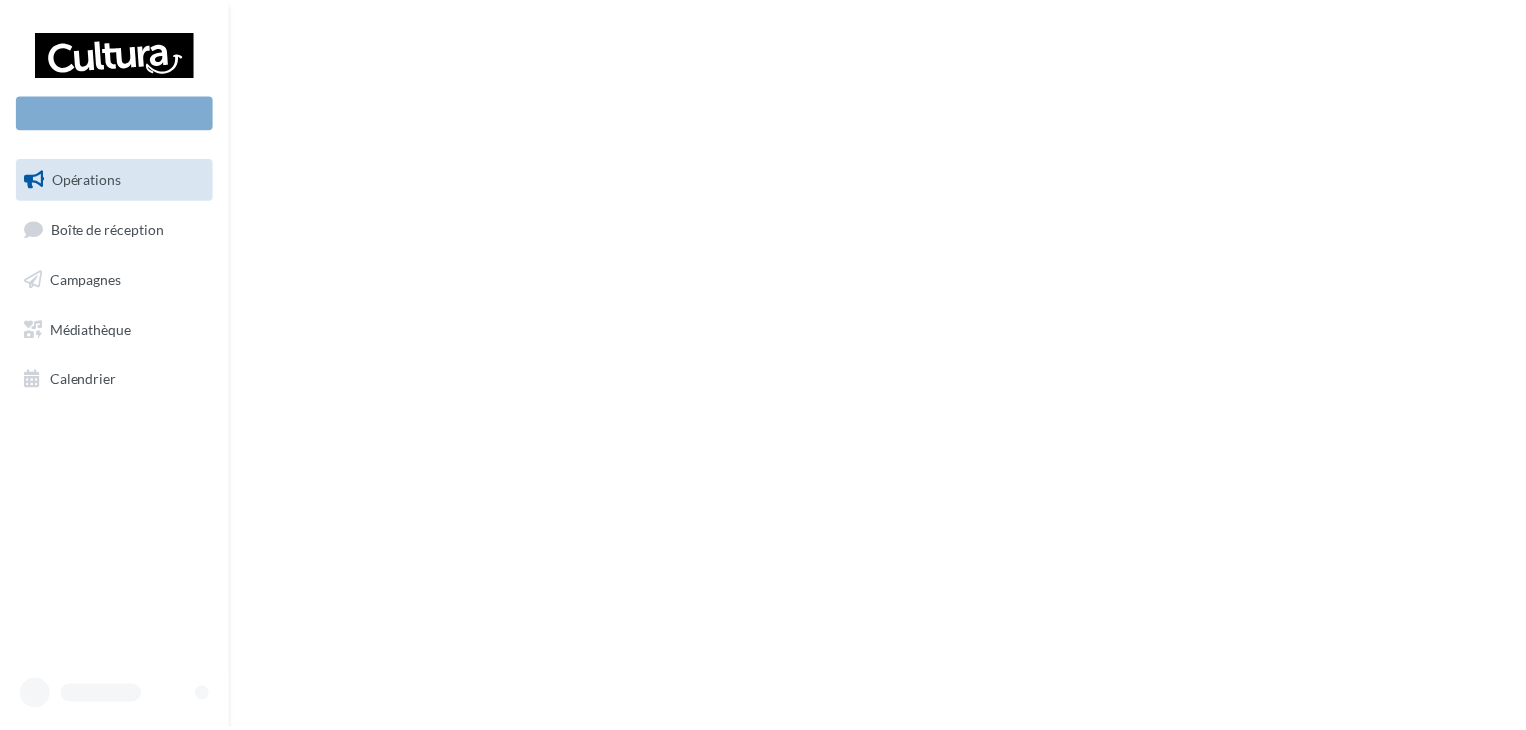 scroll, scrollTop: 0, scrollLeft: 0, axis: both 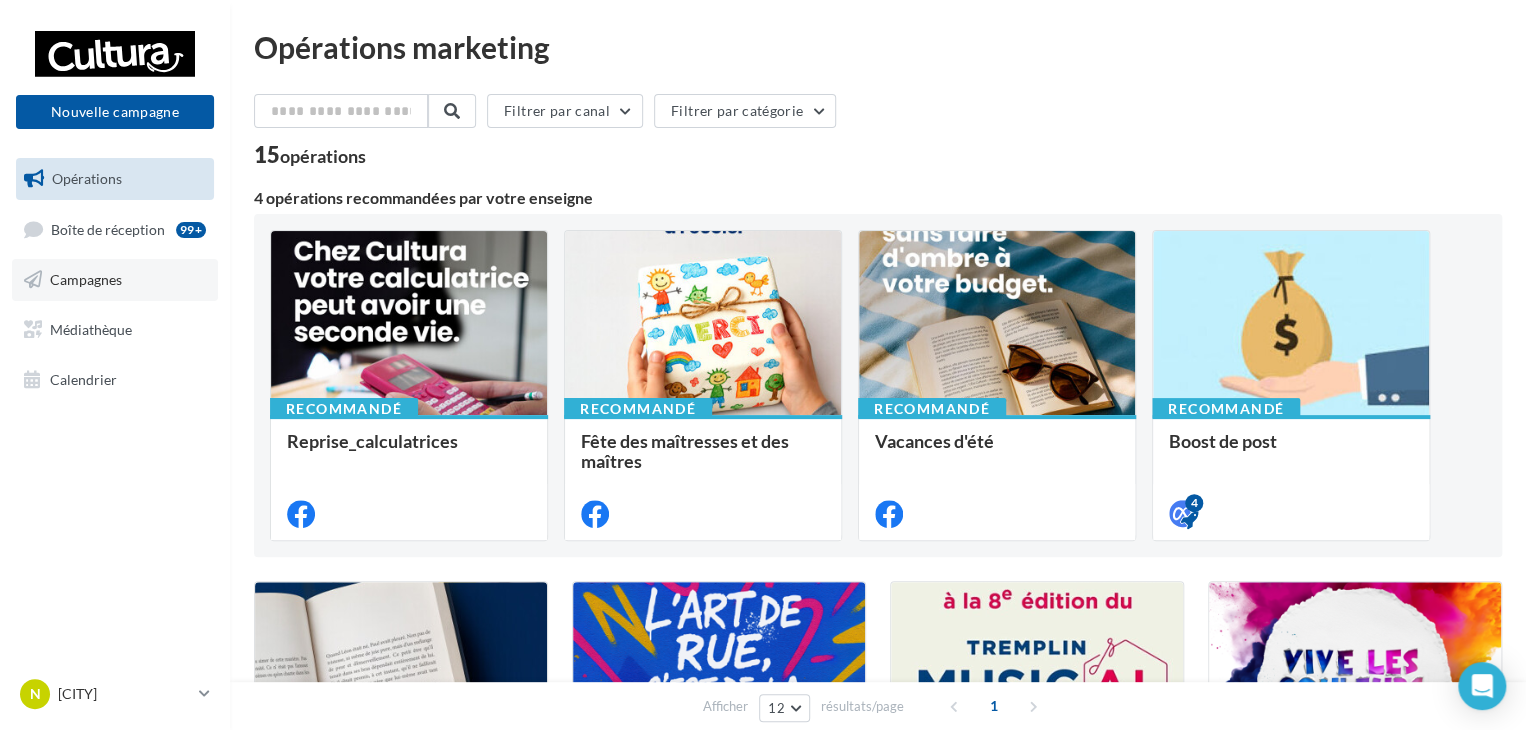 click on "Campagnes" at bounding box center [86, 279] 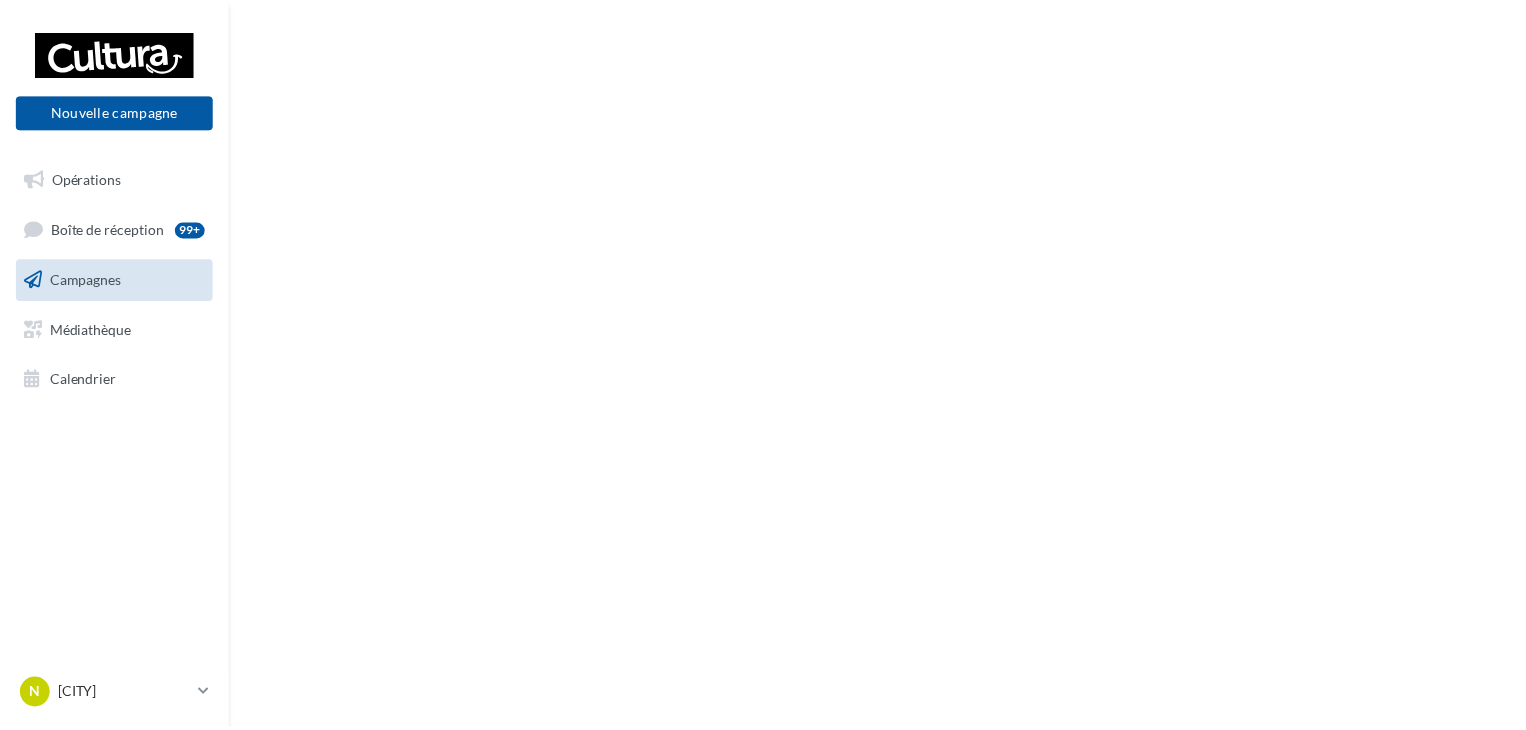 scroll, scrollTop: 0, scrollLeft: 0, axis: both 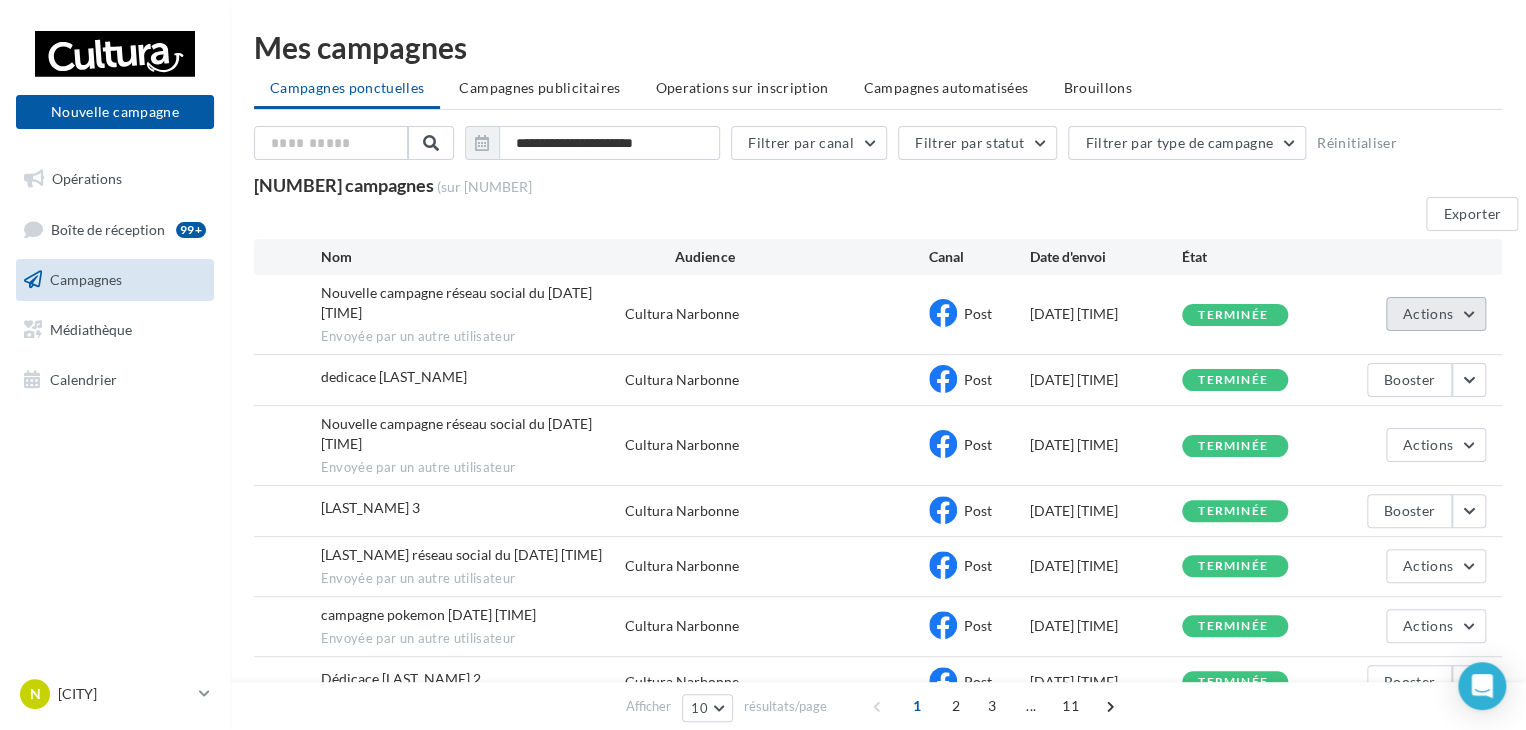 click on "Actions" at bounding box center (1436, 314) 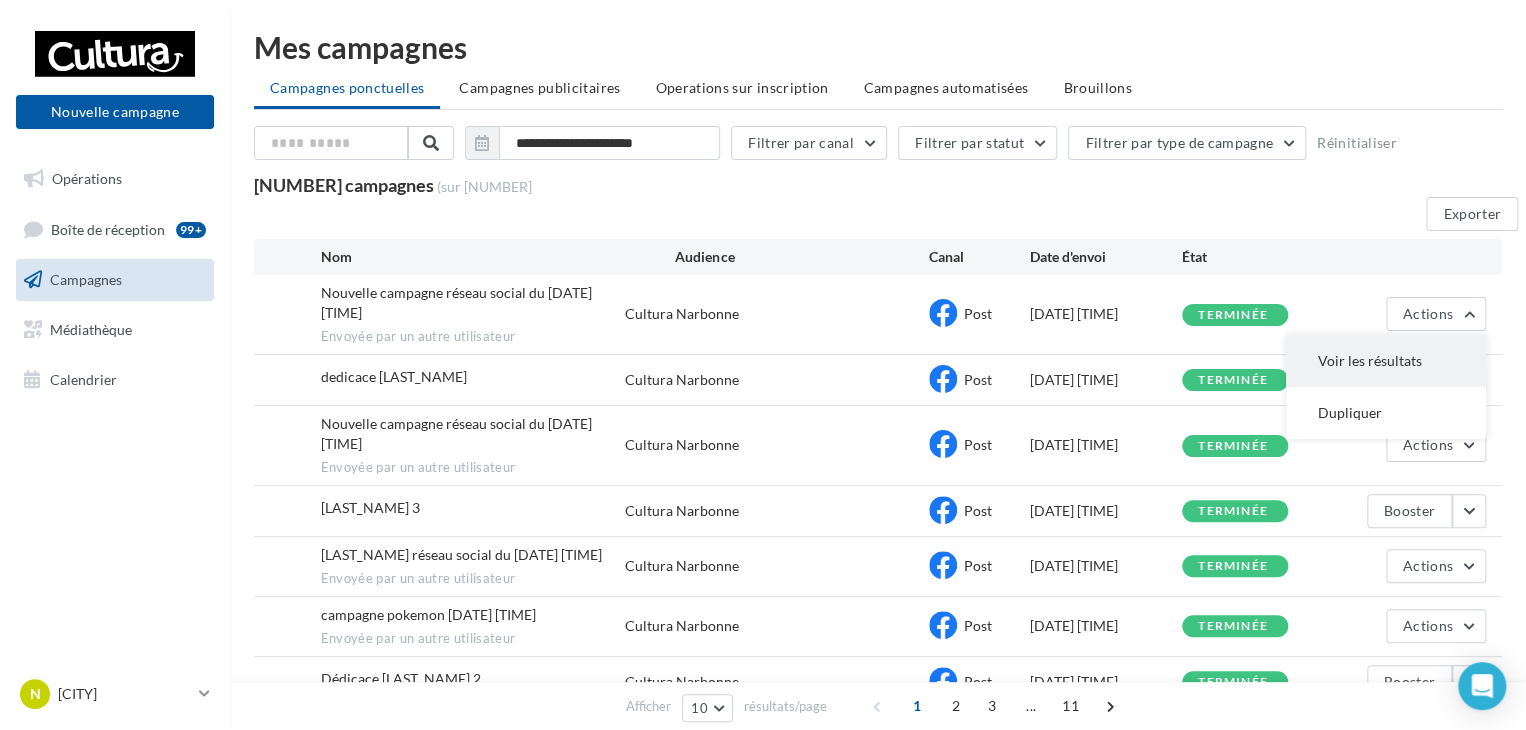 click on "Voir les résultats" at bounding box center [1386, 361] 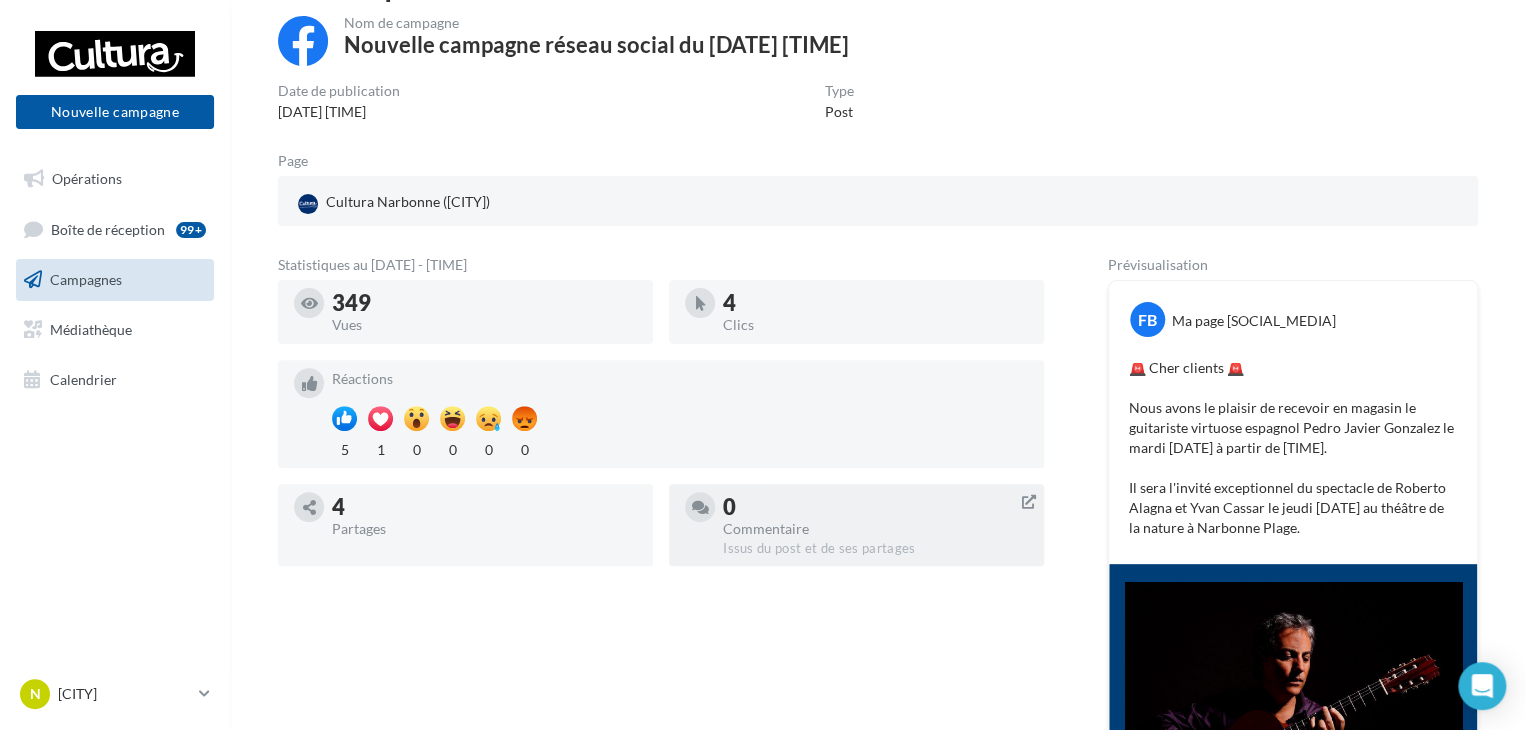 scroll, scrollTop: 102, scrollLeft: 0, axis: vertical 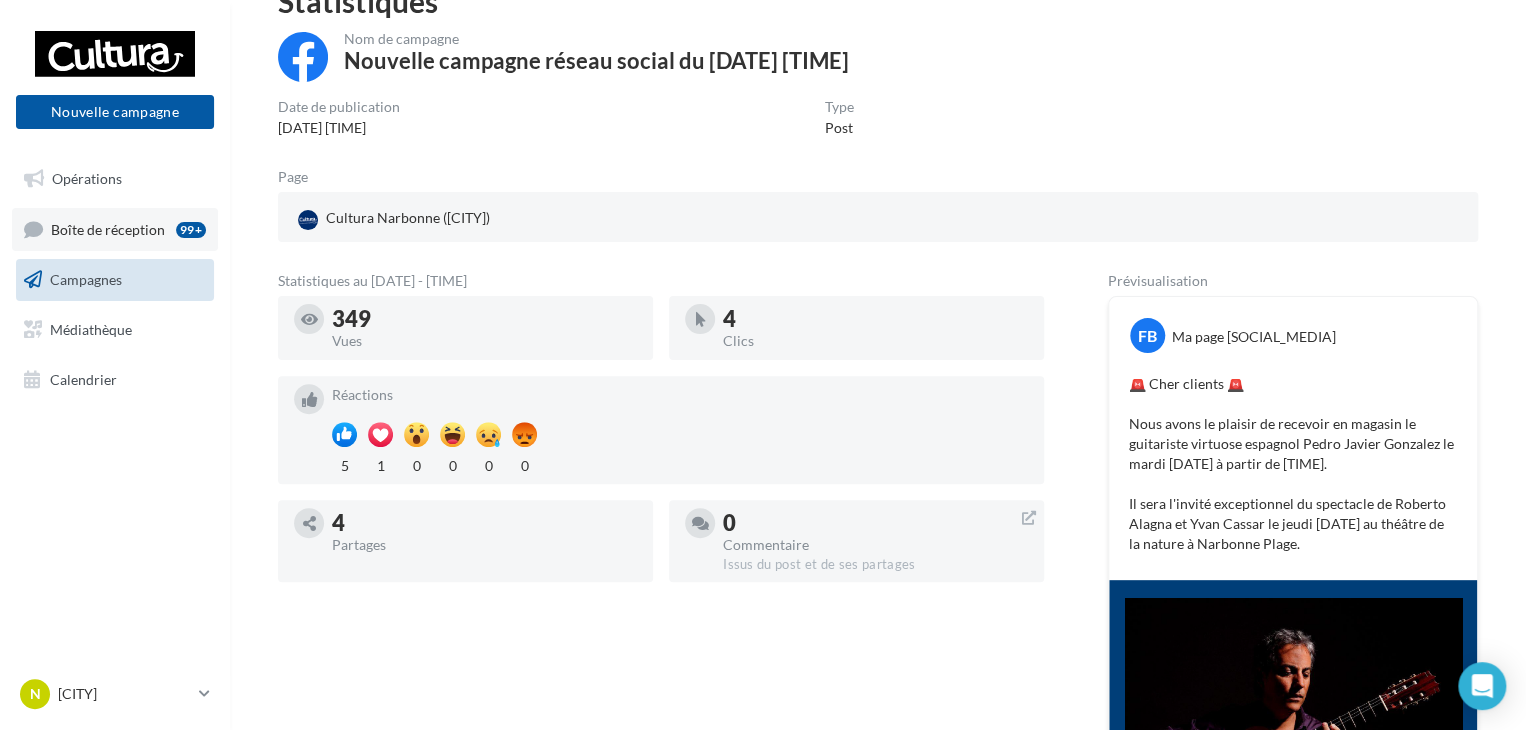click on "Boîte de réception" at bounding box center (108, 228) 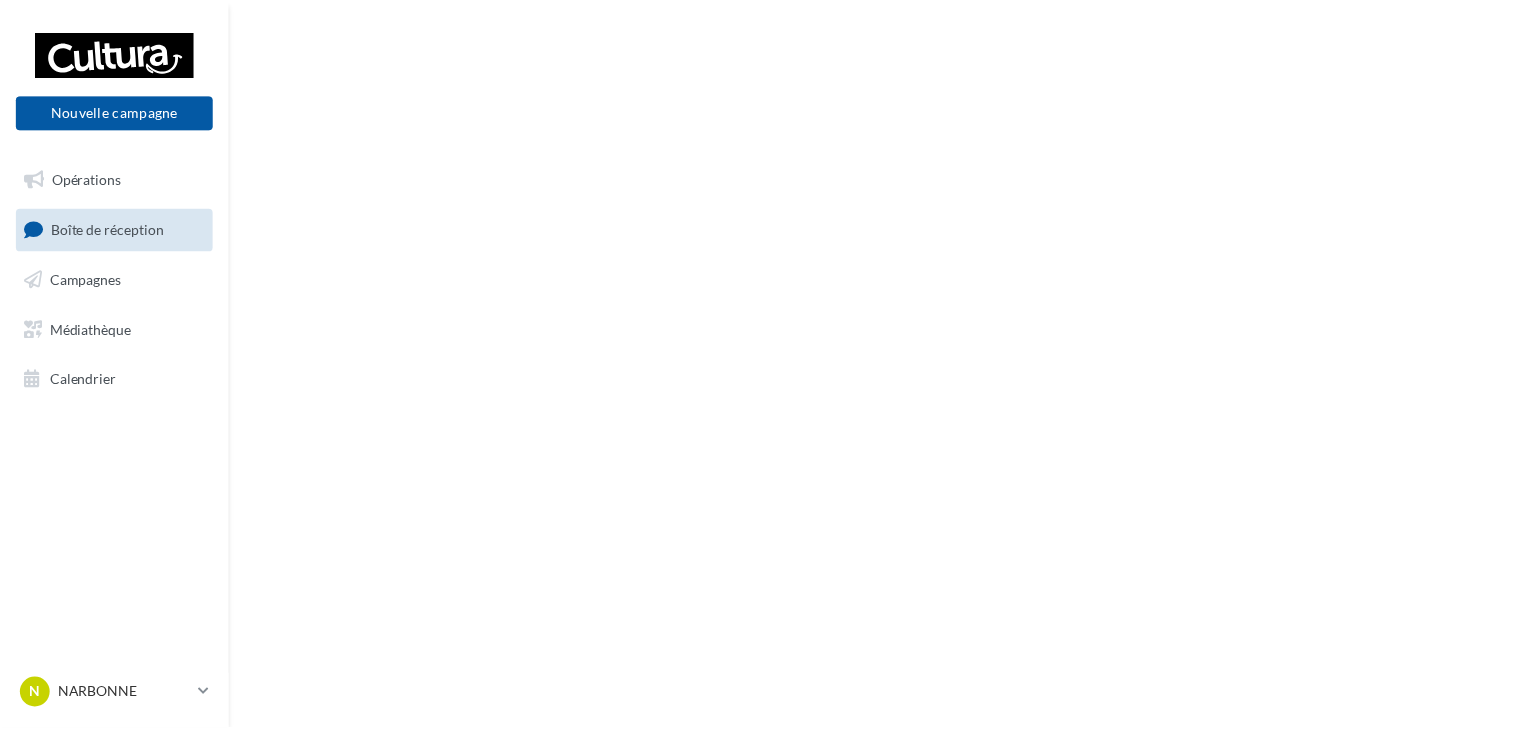 scroll, scrollTop: 0, scrollLeft: 0, axis: both 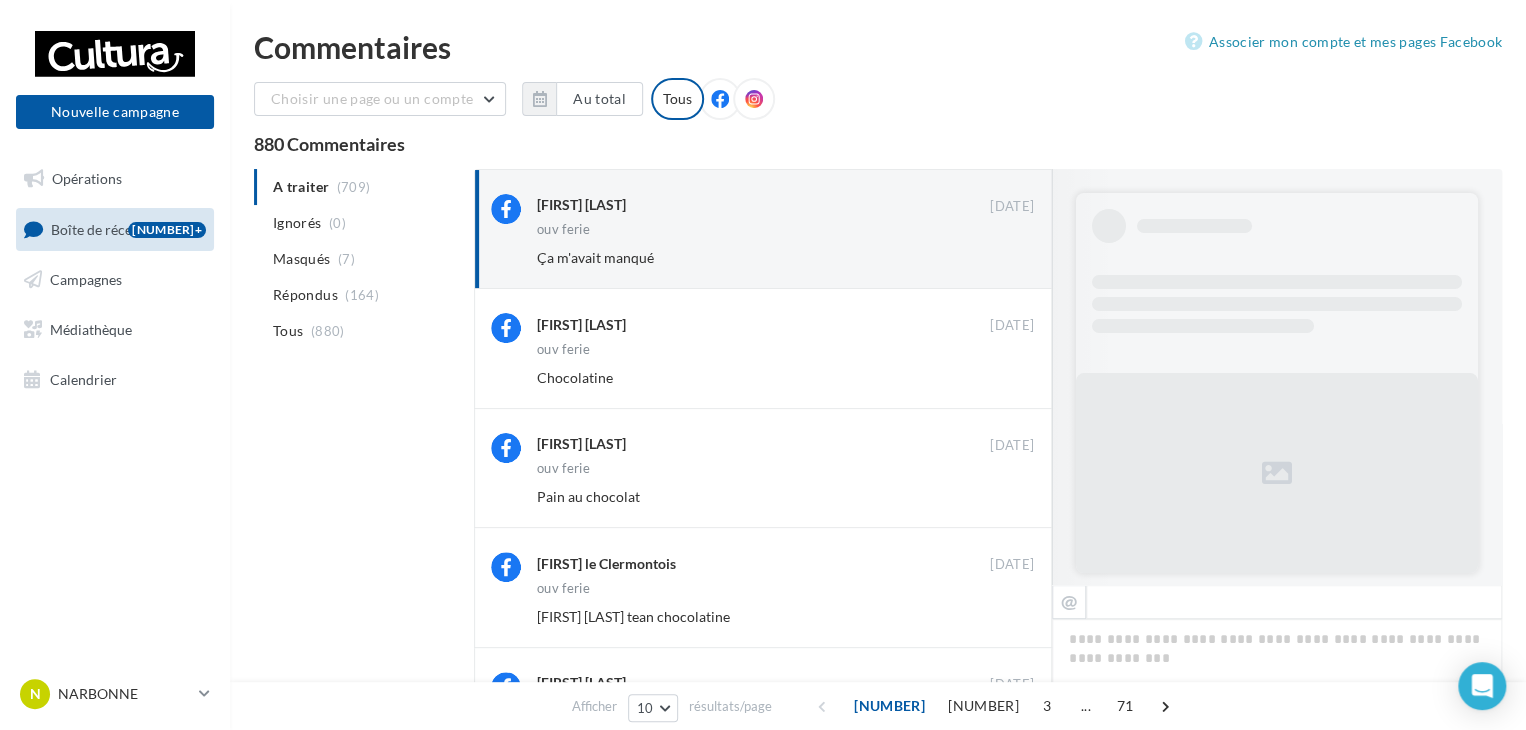 click on "A traiter
[NUMBER]
Ignorés
[NUMBER]
Masqués
[NUMBER]
Répondus
[NUMBER]
Tous
[NUMBER]" at bounding box center (360, 259) 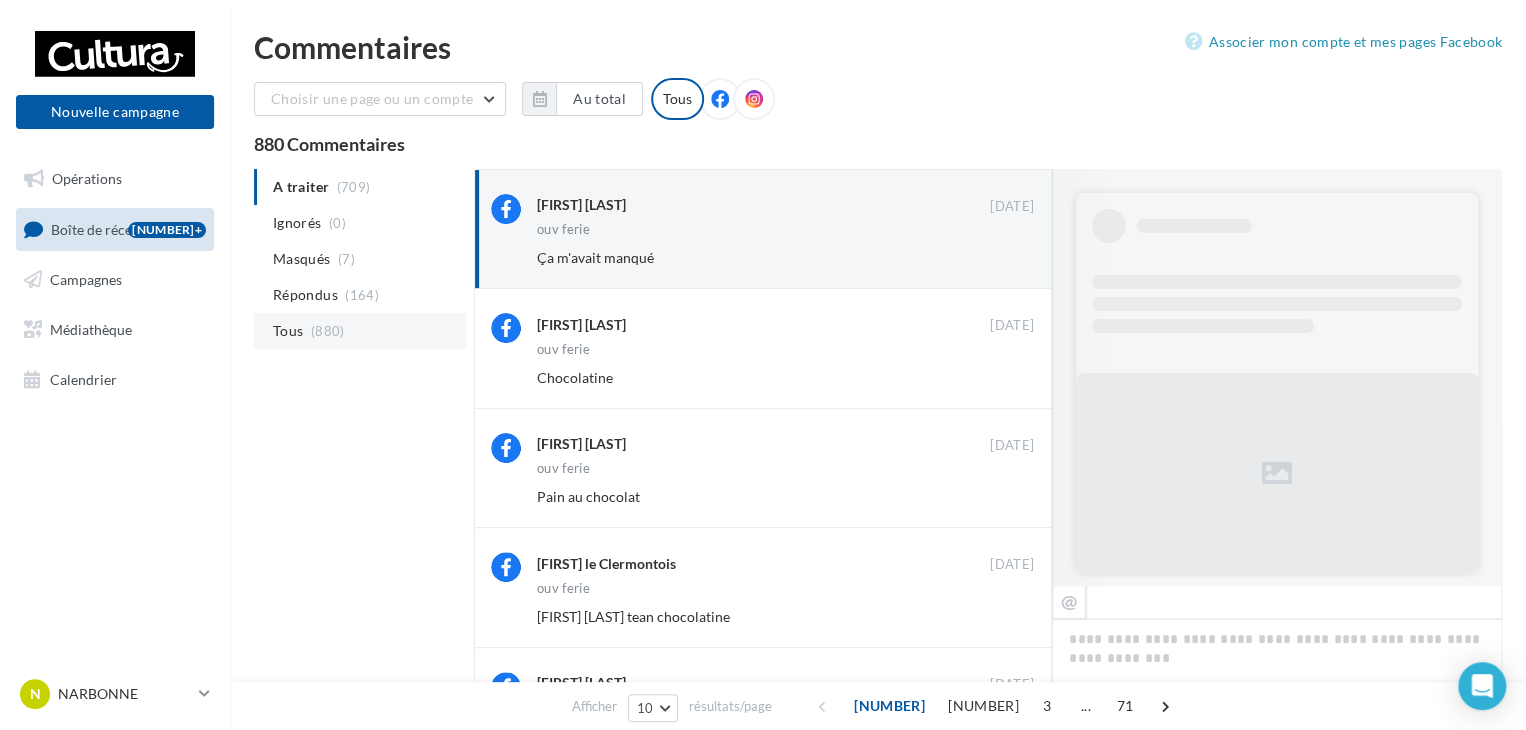 click on "Tous" at bounding box center [297, 223] 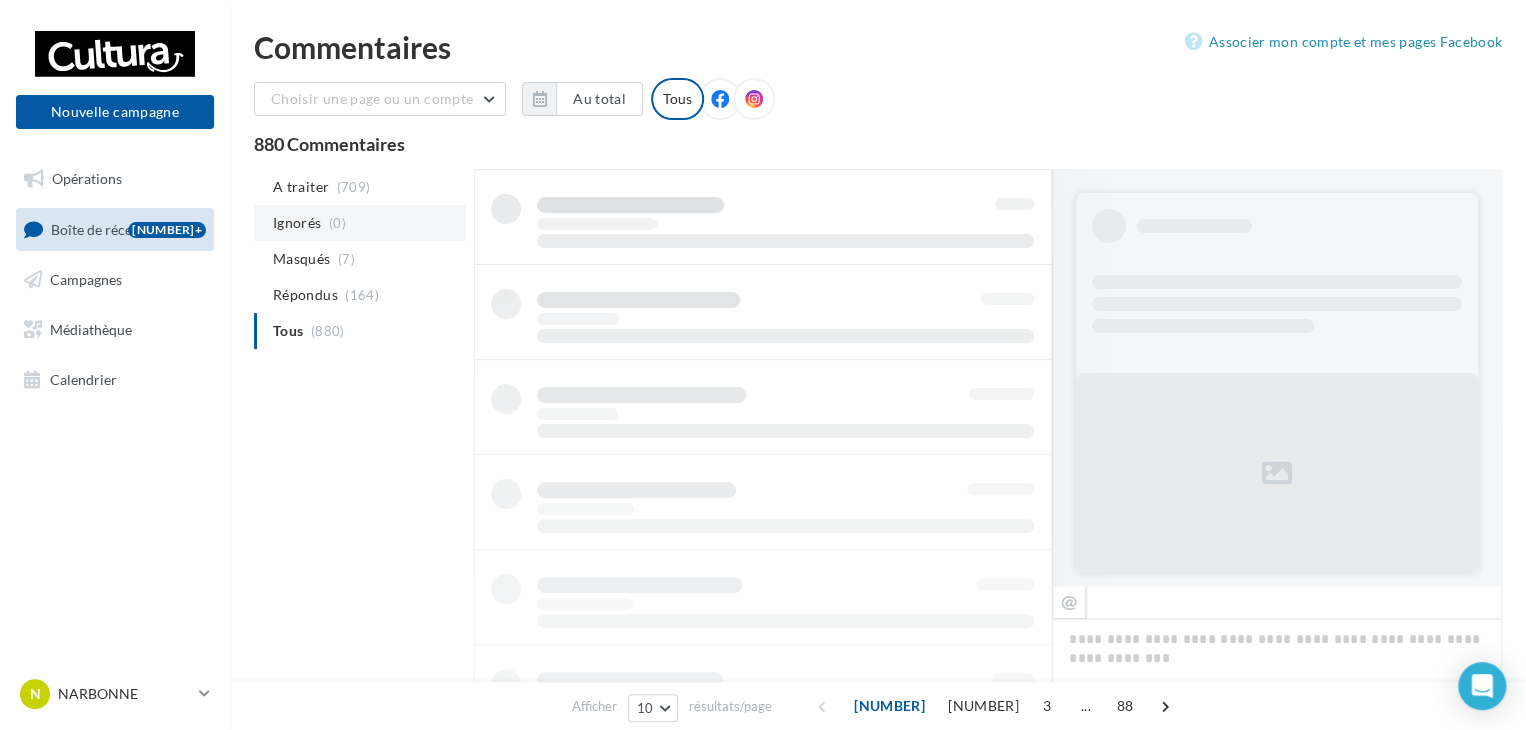 scroll, scrollTop: 1, scrollLeft: 0, axis: vertical 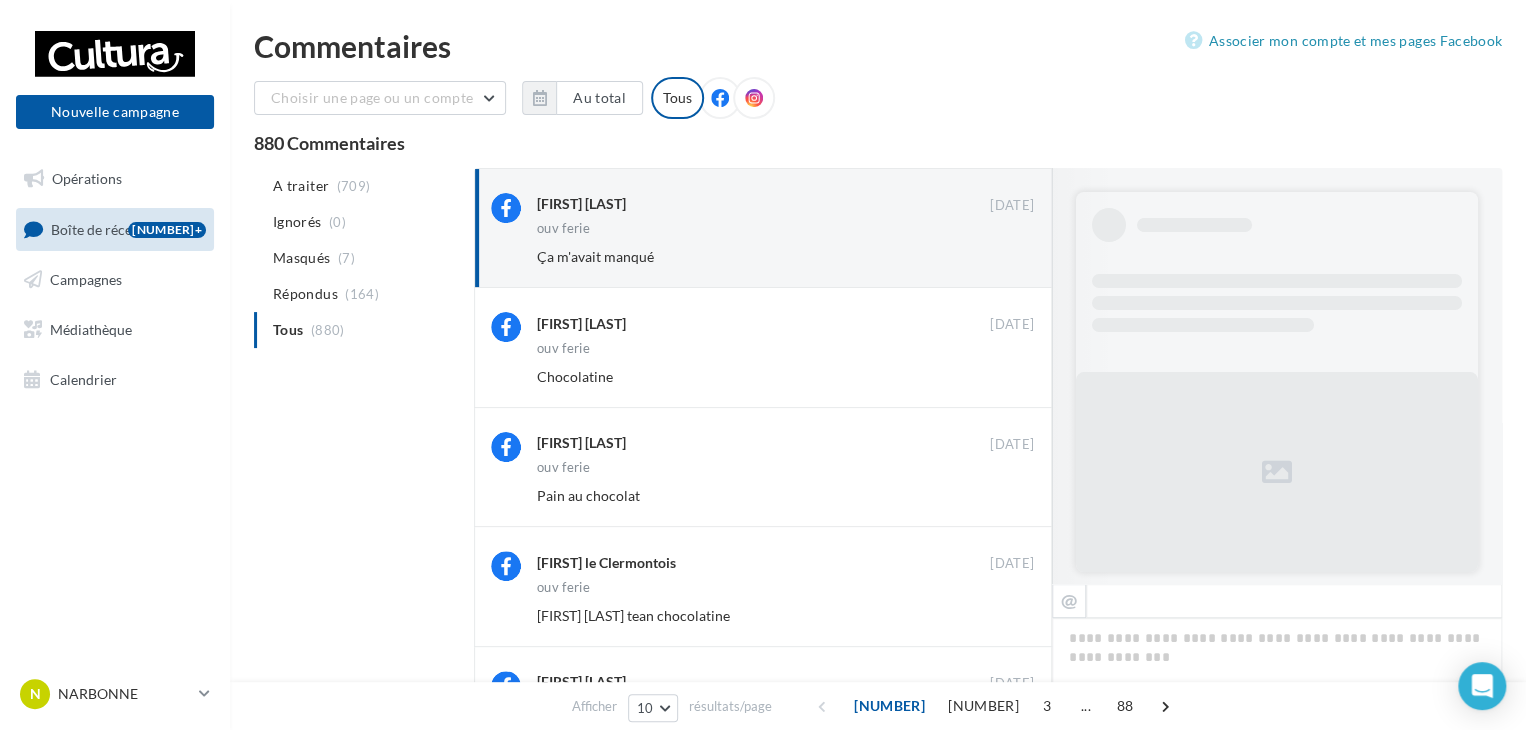 drag, startPoint x: 316, startPoint y: 190, endPoint x: 301, endPoint y: 187, distance: 15.297058 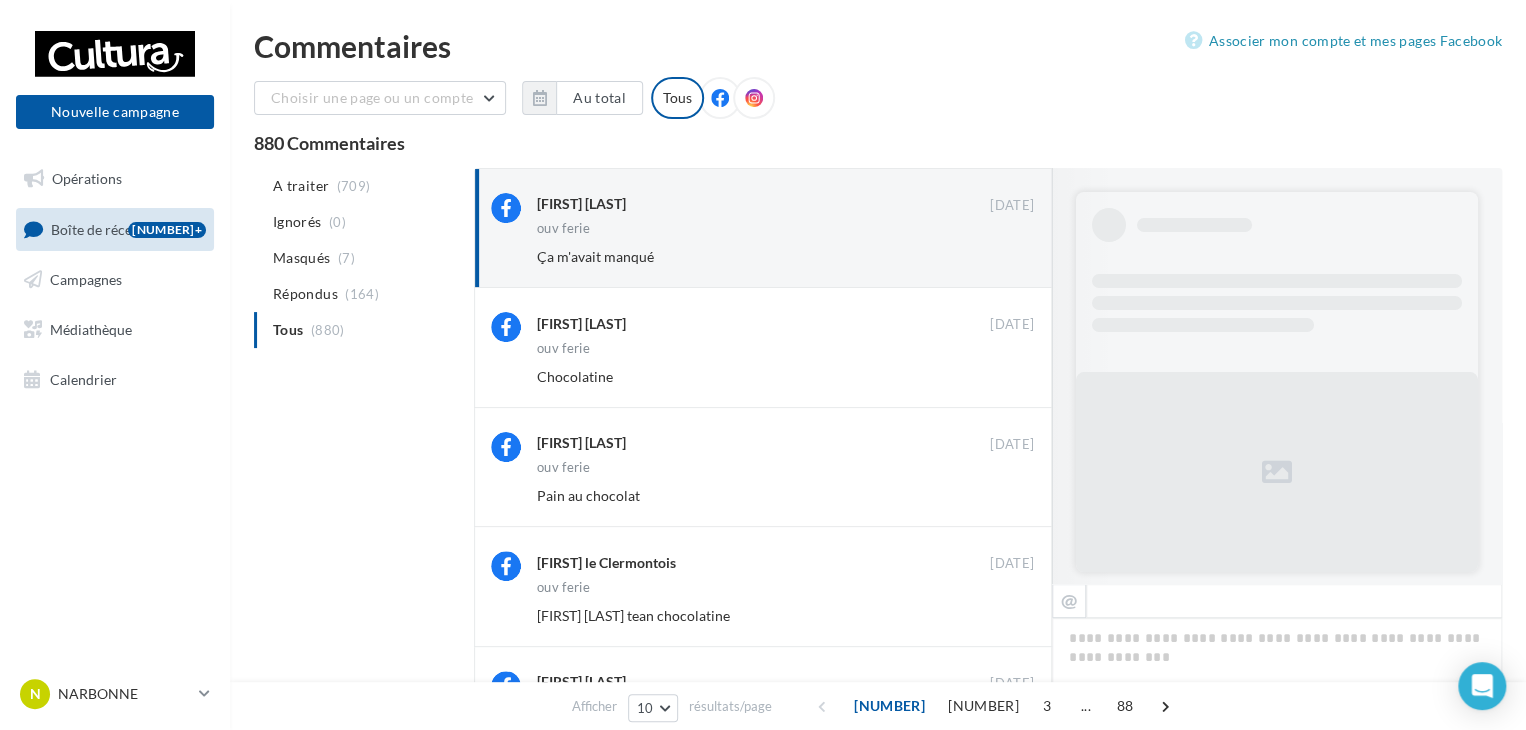 click on "A traiter" at bounding box center (301, 186) 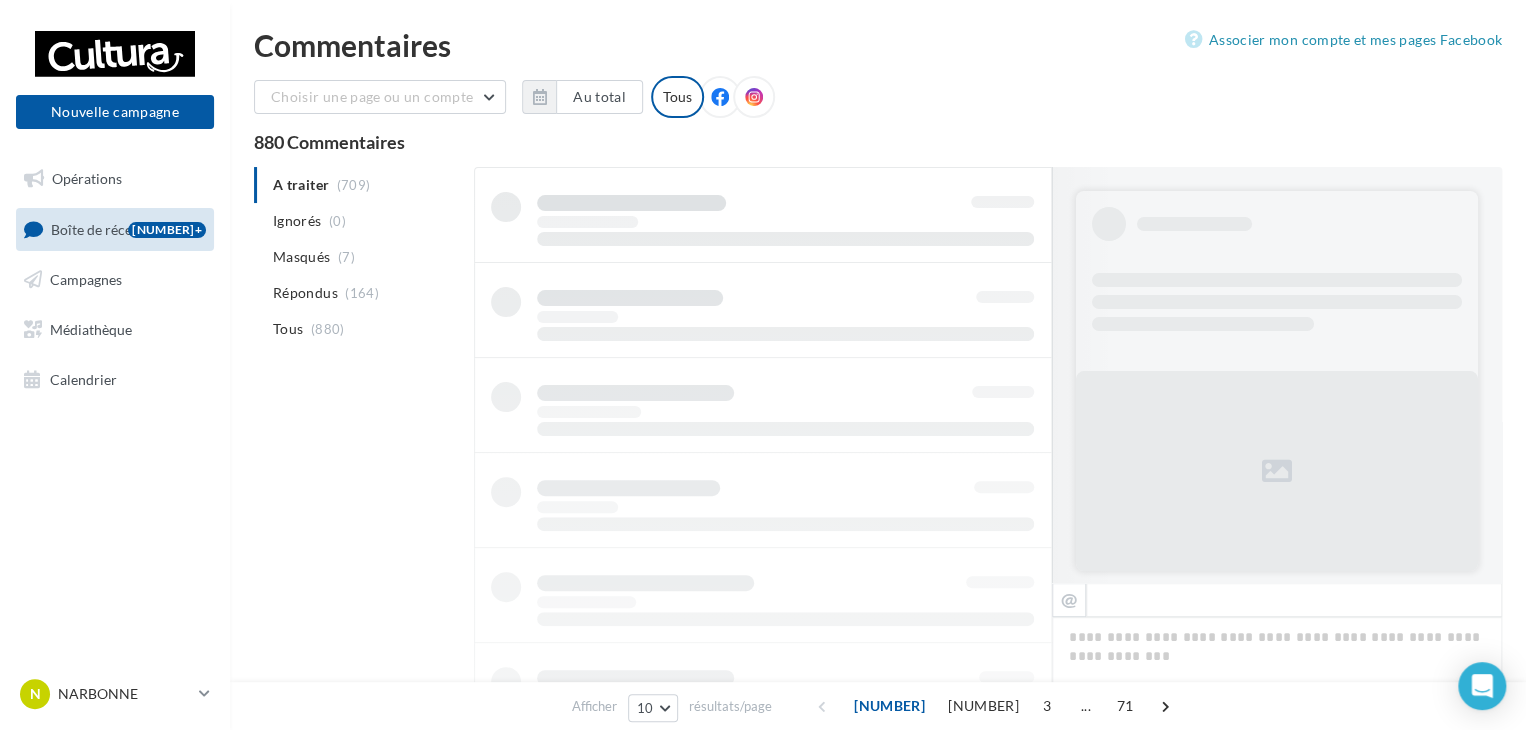 scroll, scrollTop: 3, scrollLeft: 0, axis: vertical 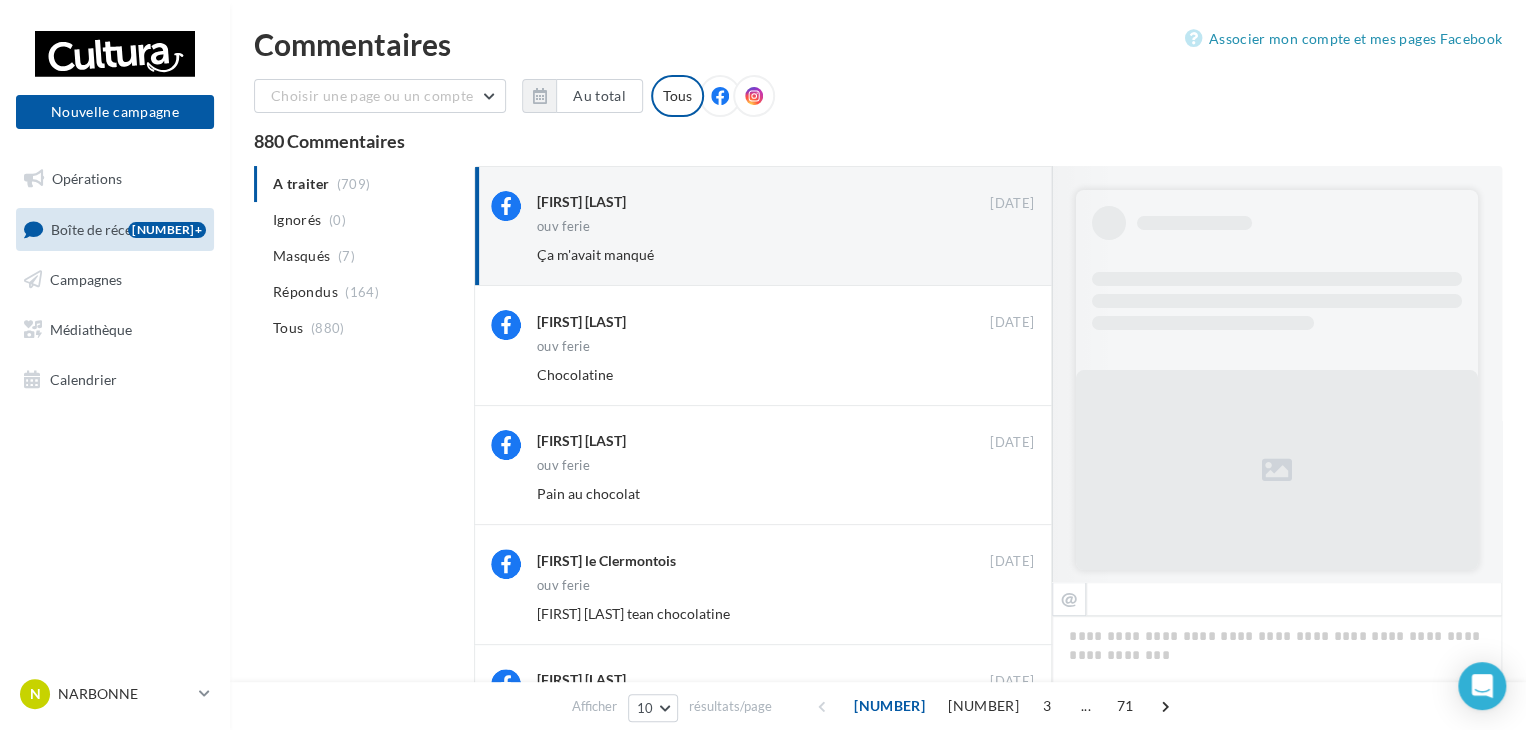 click on "Tous" at bounding box center (677, 96) 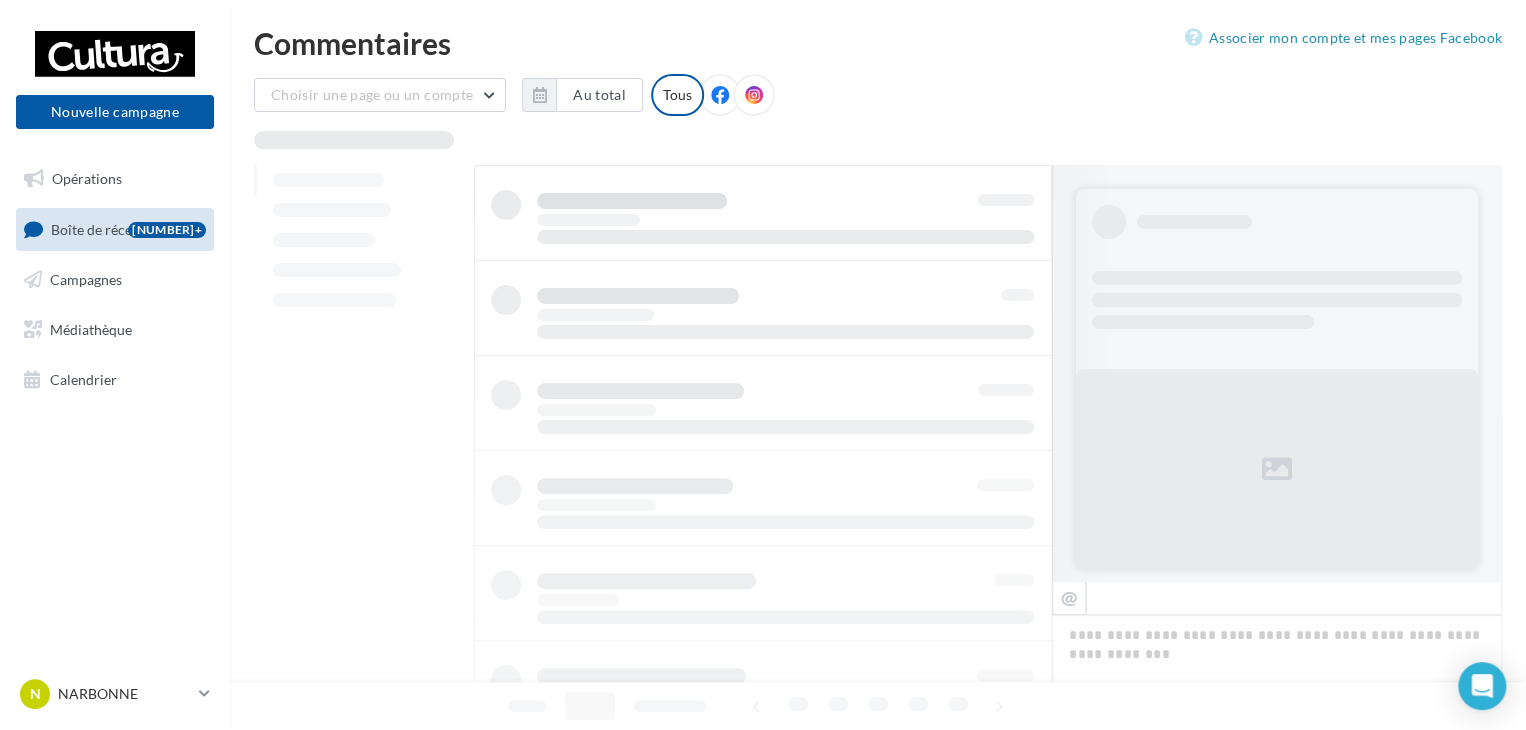 scroll, scrollTop: 4, scrollLeft: 0, axis: vertical 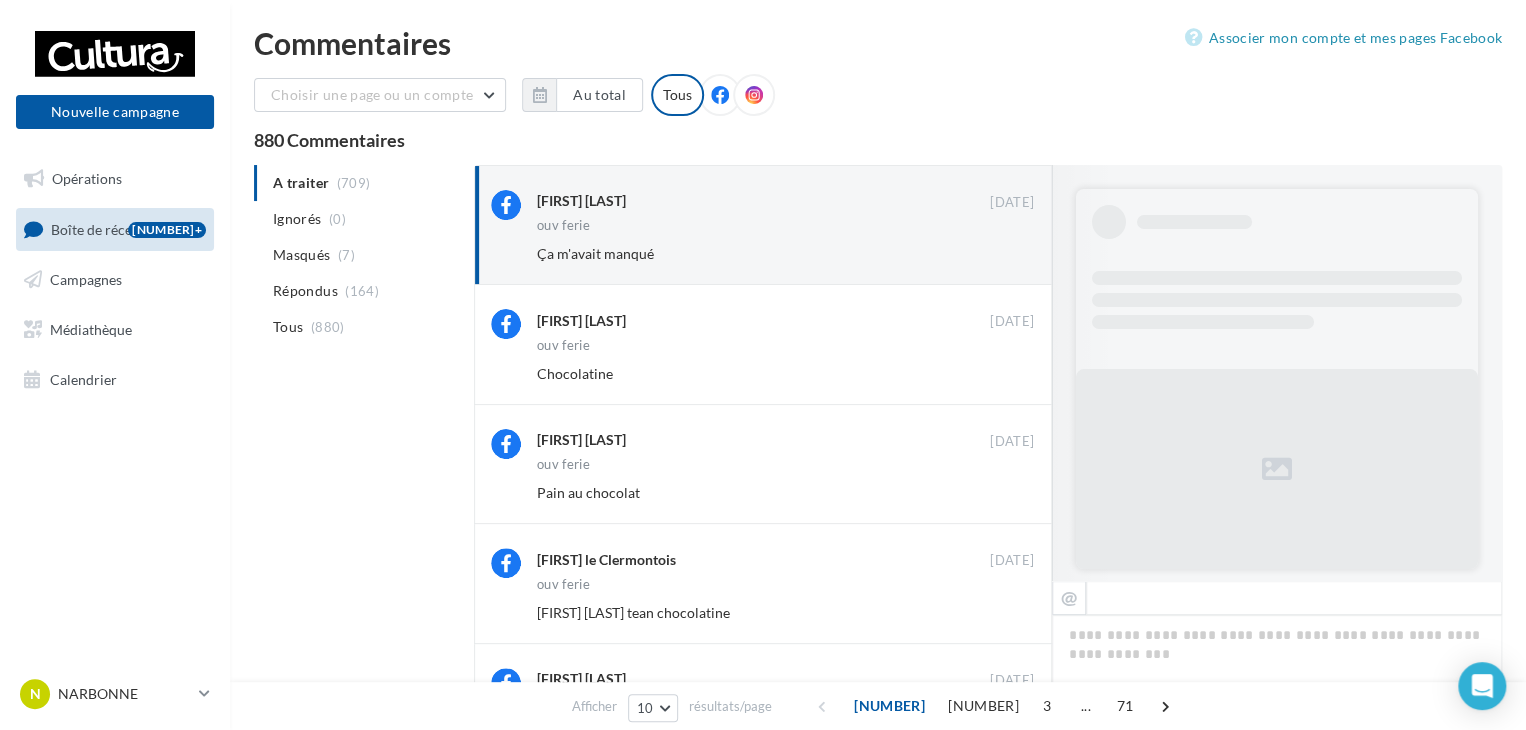 click on "A traiter
[NUMBER]
Ignorés
[NUMBER]
Masqués
[NUMBER]
Répondus
[NUMBER]
Tous
[NUMBER]" at bounding box center [360, 255] 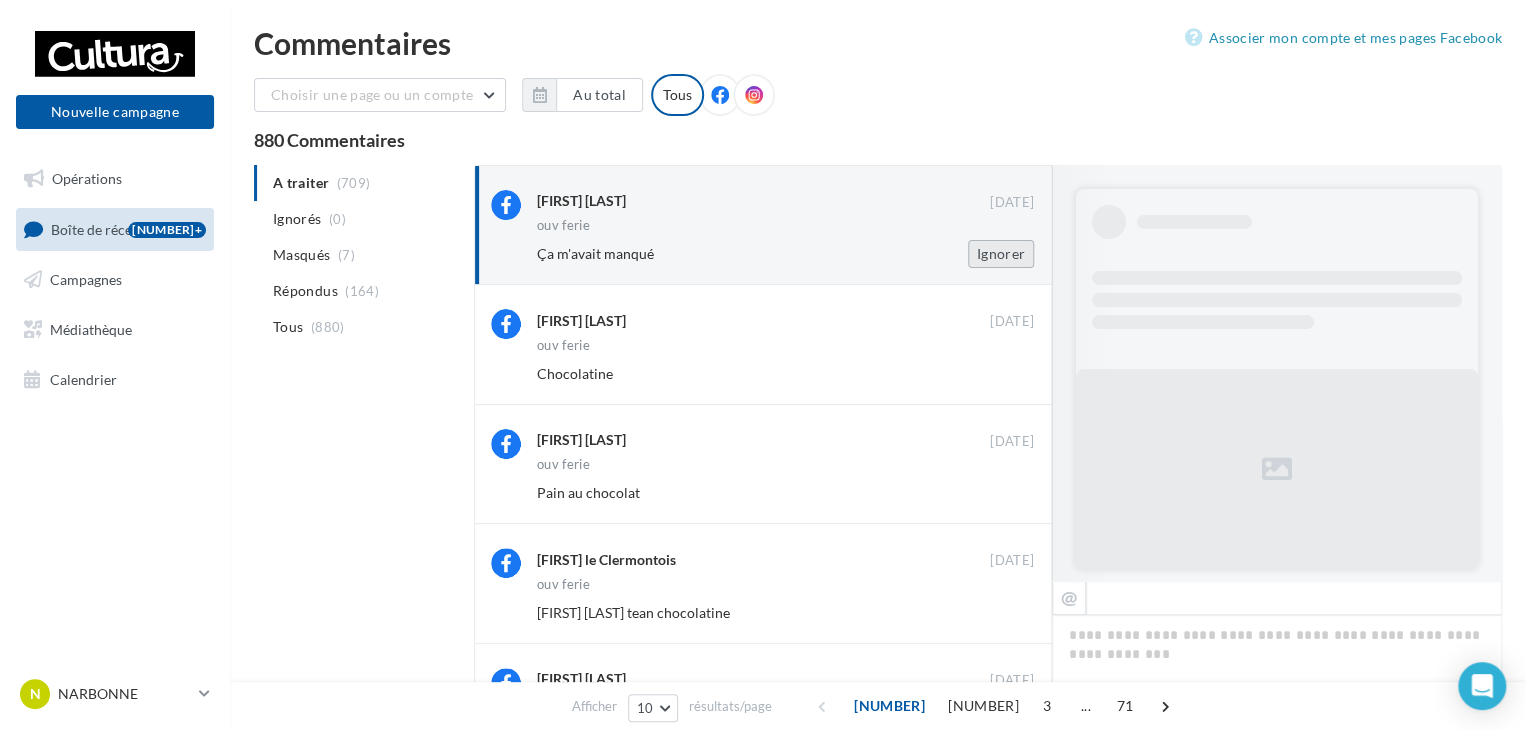 click on "Ignorer" at bounding box center [1001, 254] 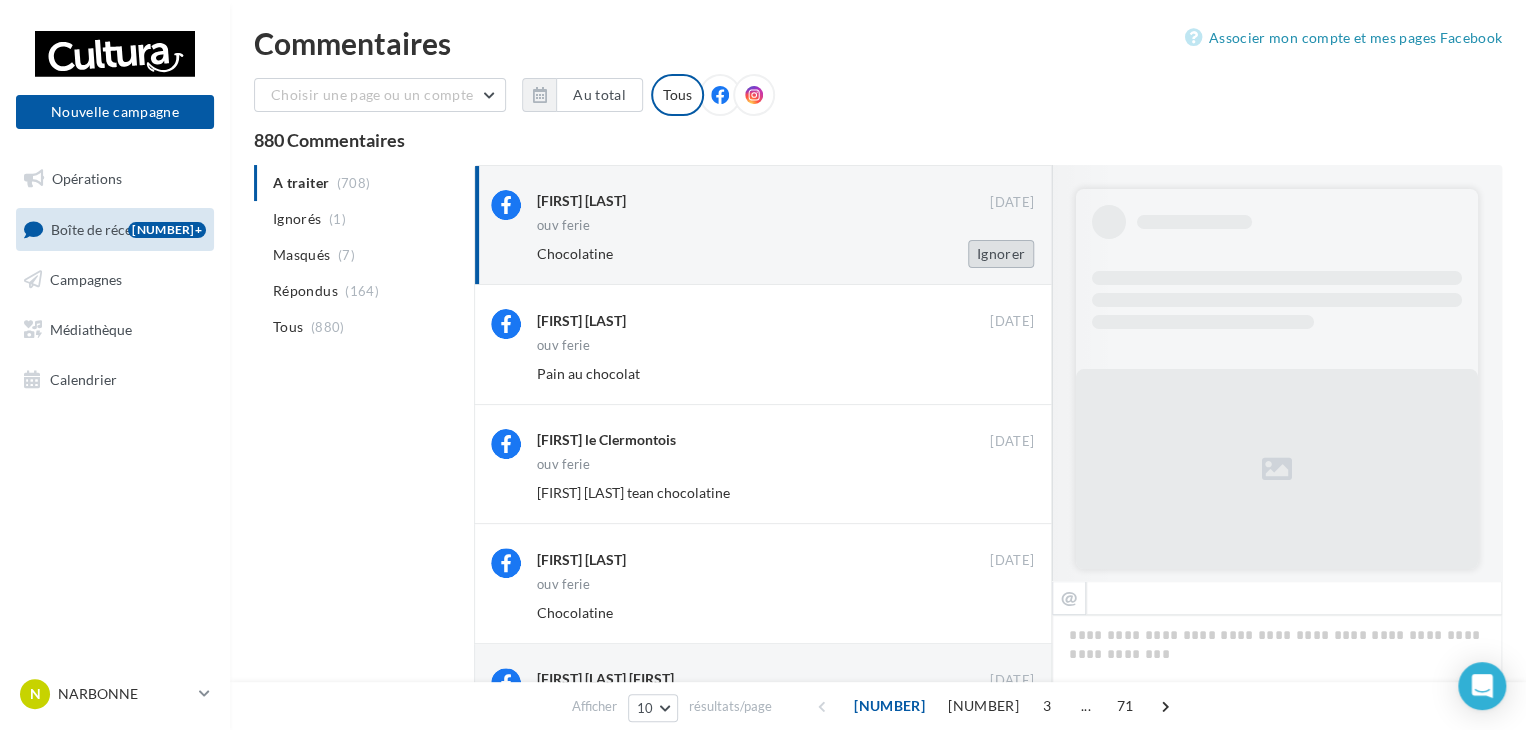 click on "Ignorer" at bounding box center (1001, 254) 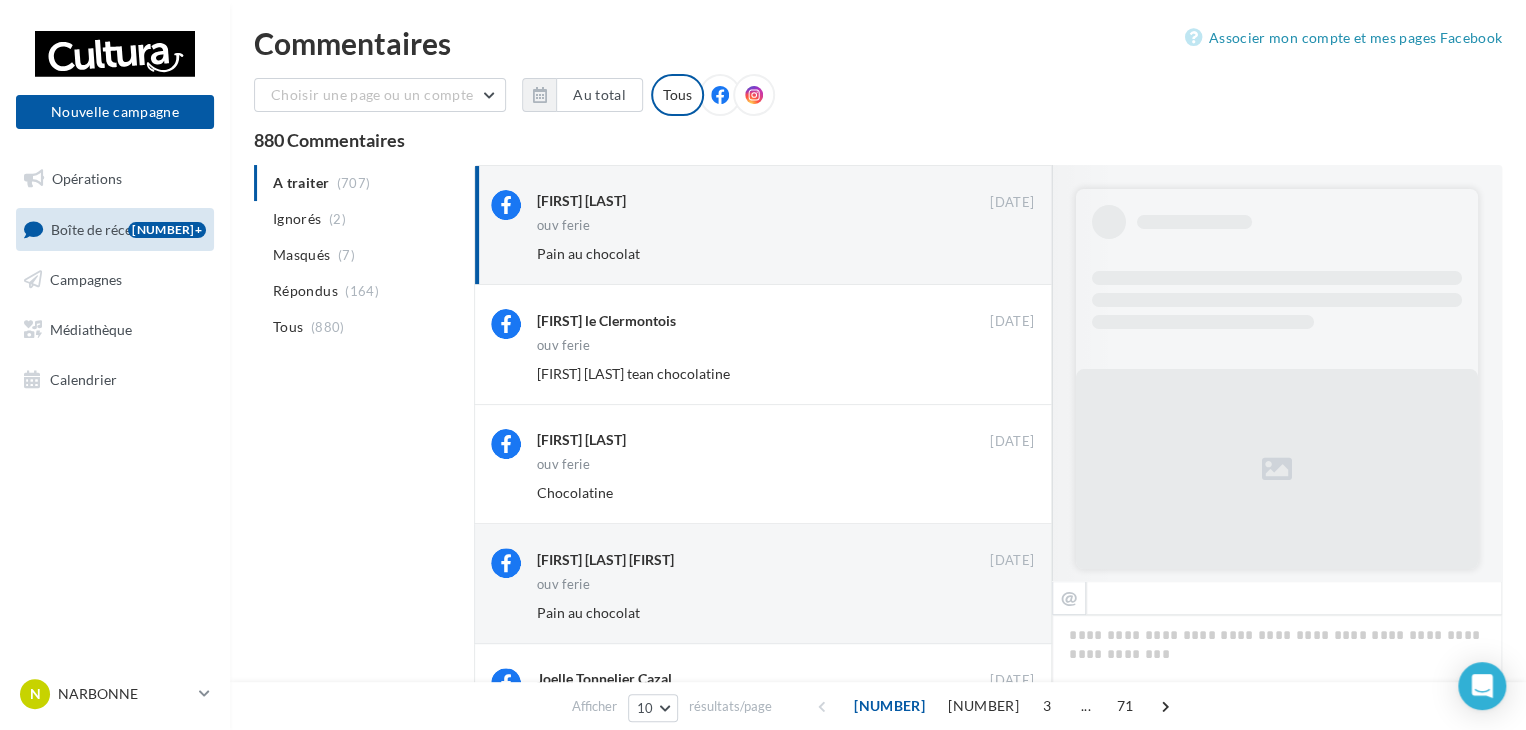 click on "Ignorer" at bounding box center (1001, 254) 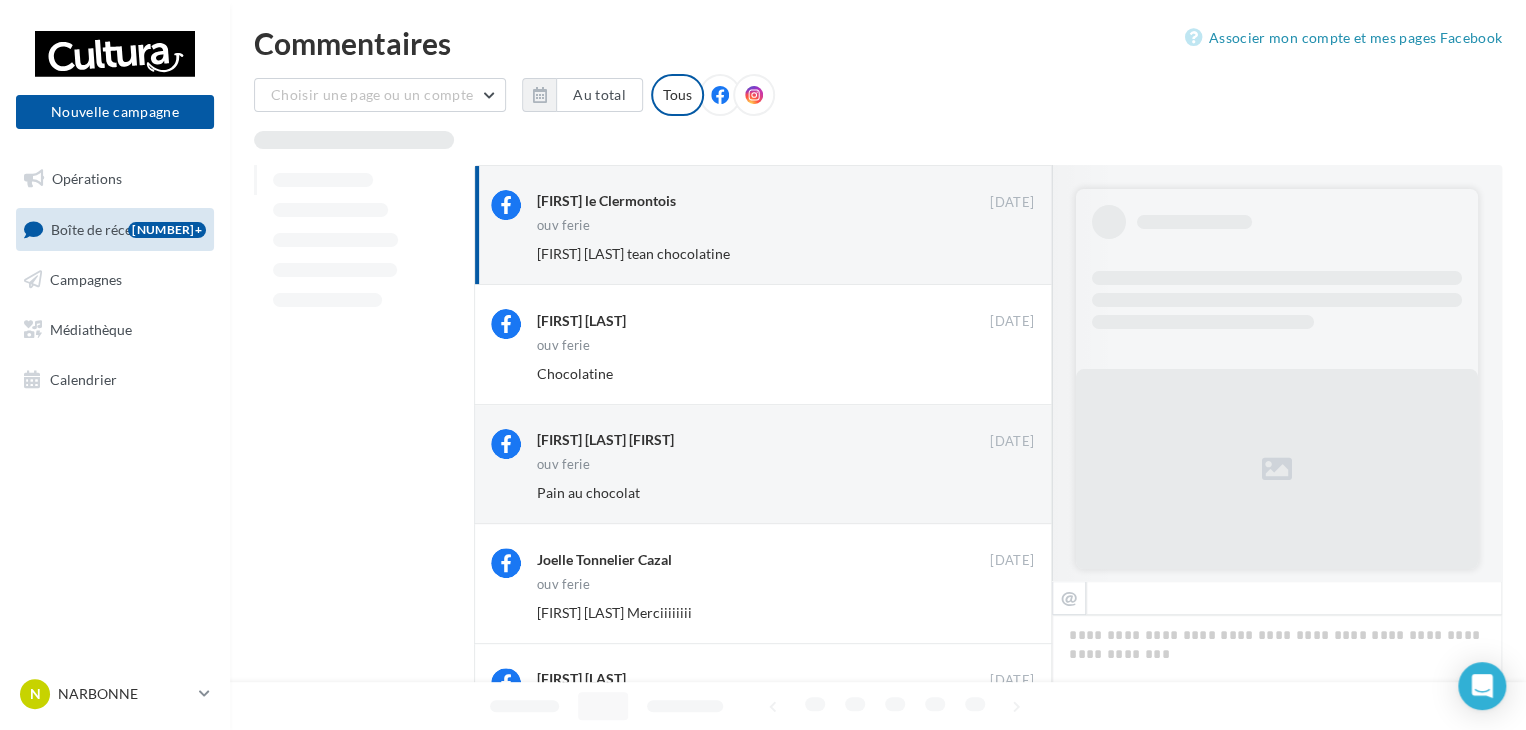 click on "Ignorer" at bounding box center (1001, 254) 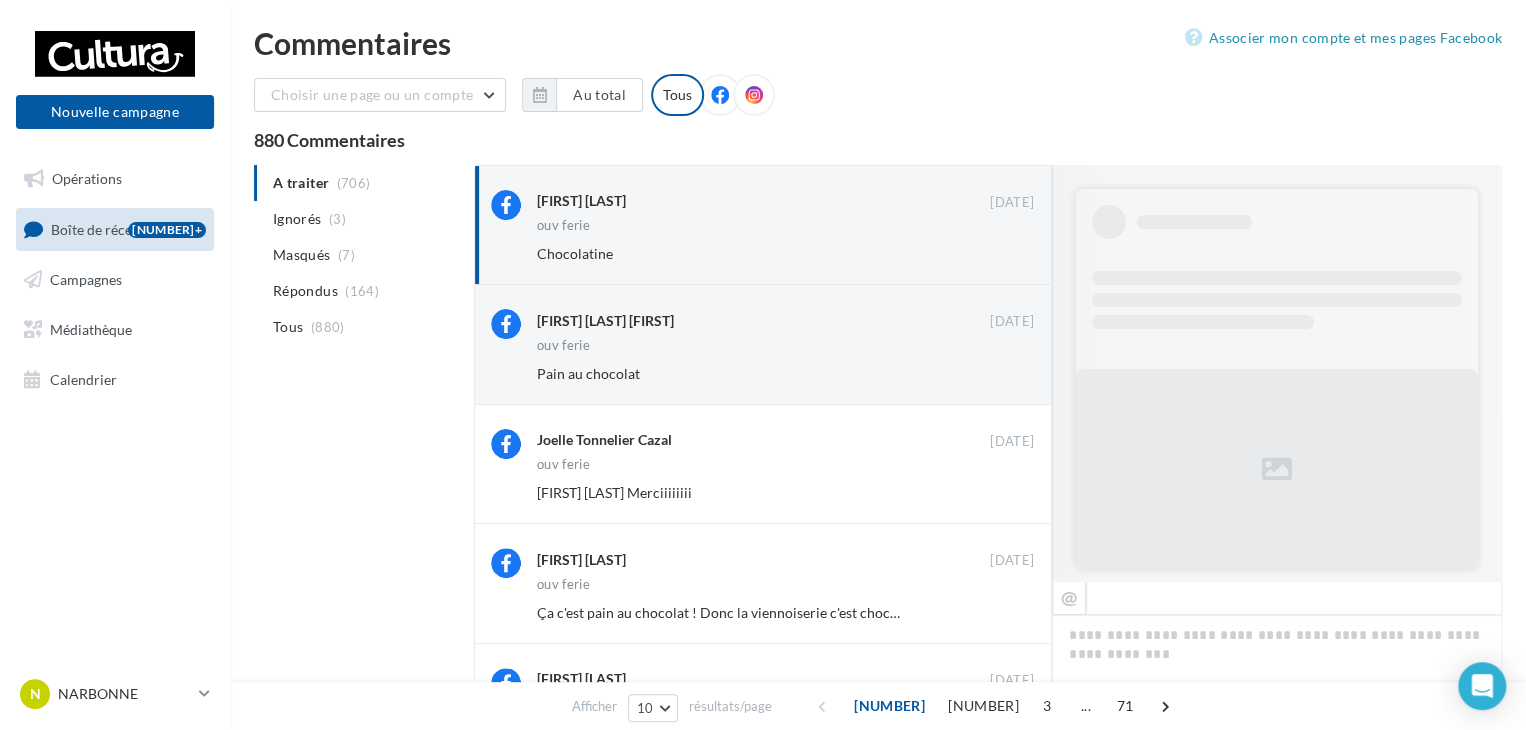click on "Ignorer" at bounding box center [1001, 254] 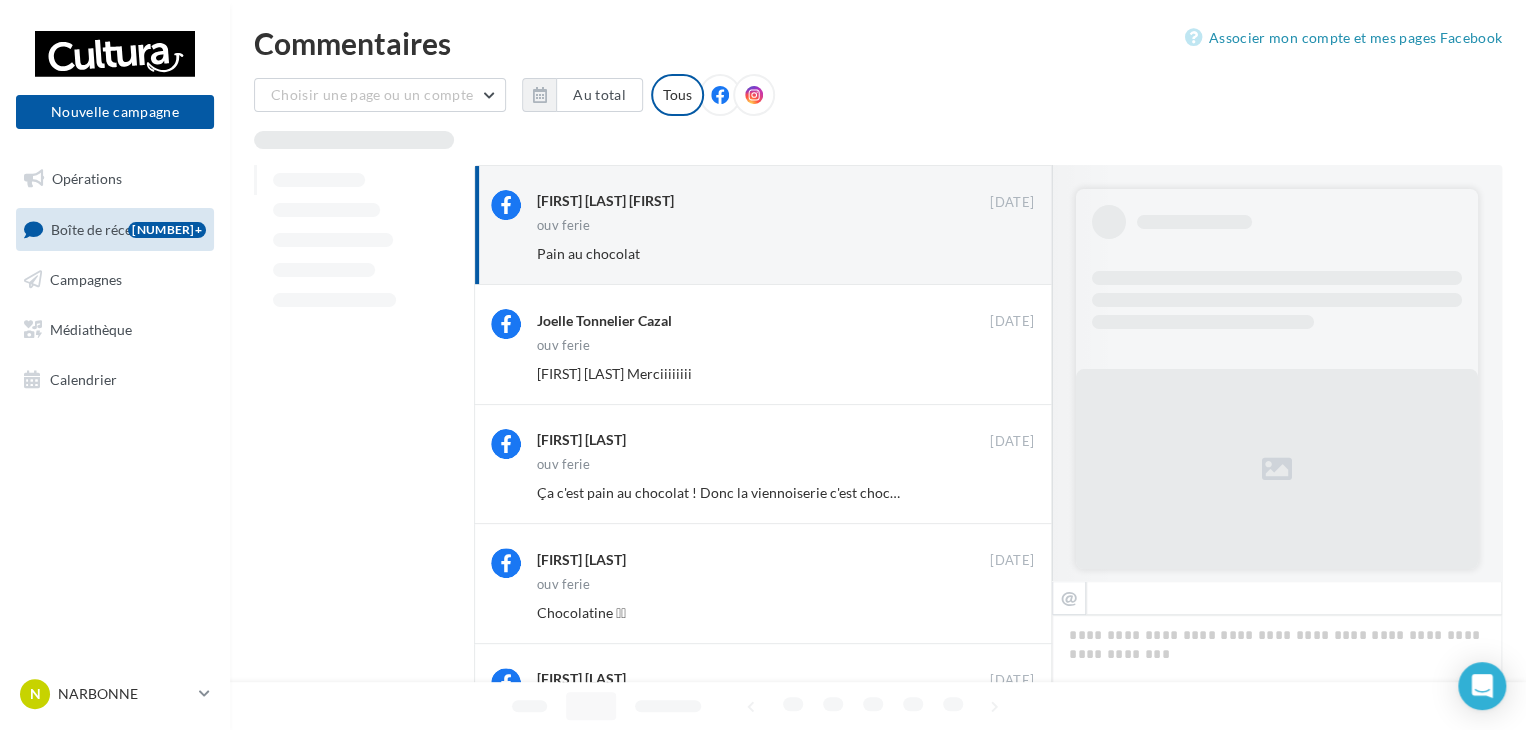 click on "Ignorer" at bounding box center (1001, 254) 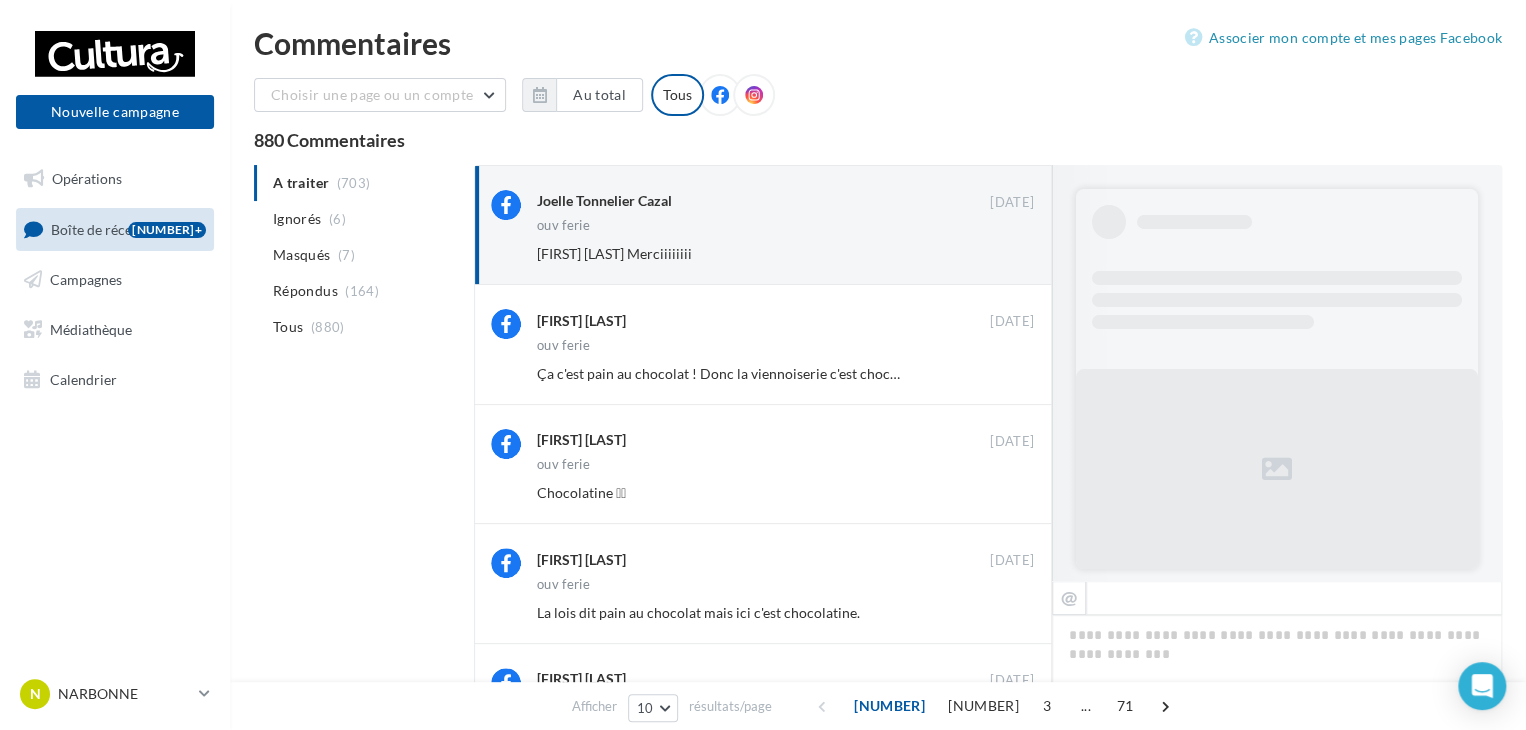 click on "Ignorer" at bounding box center (1001, 254) 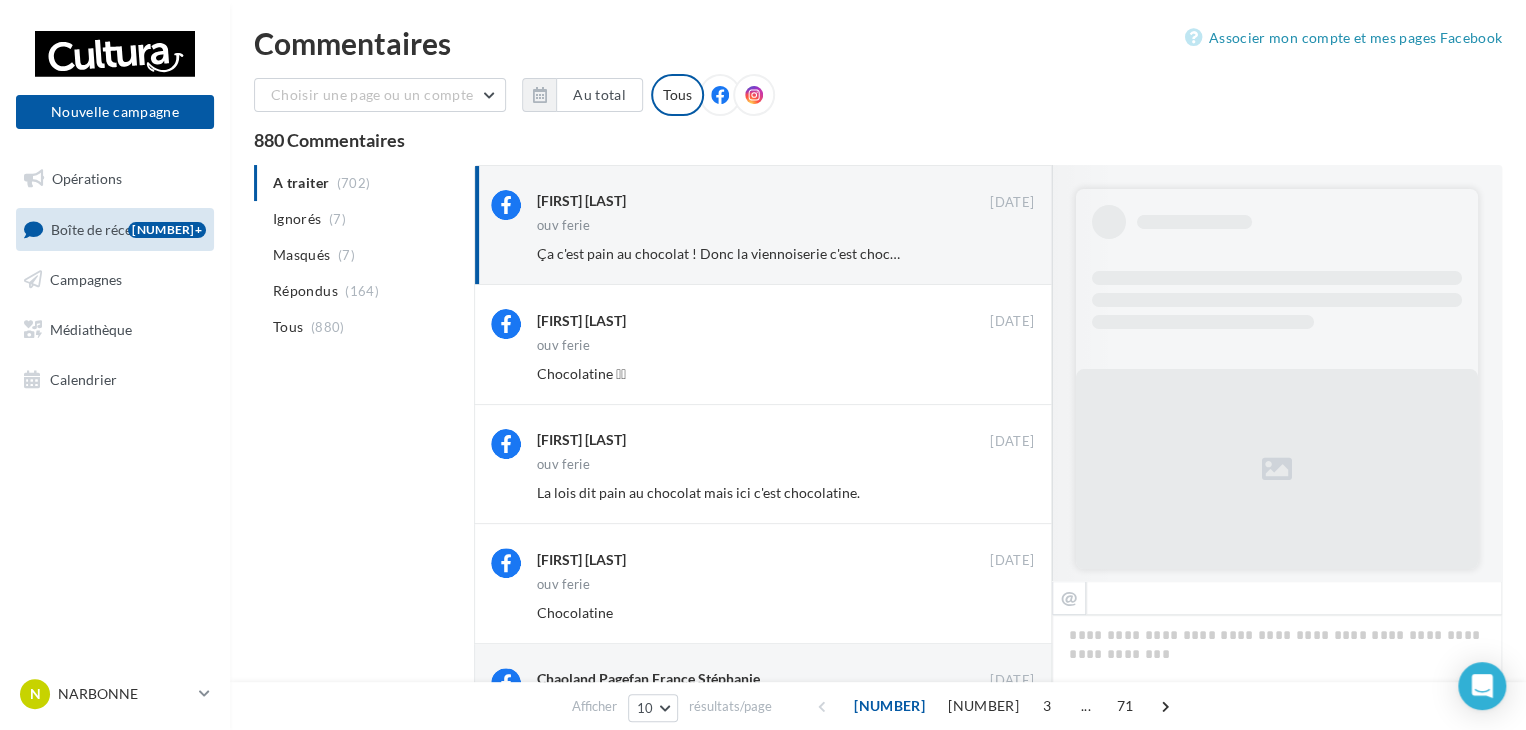 click on "Ignorer" at bounding box center (1001, 254) 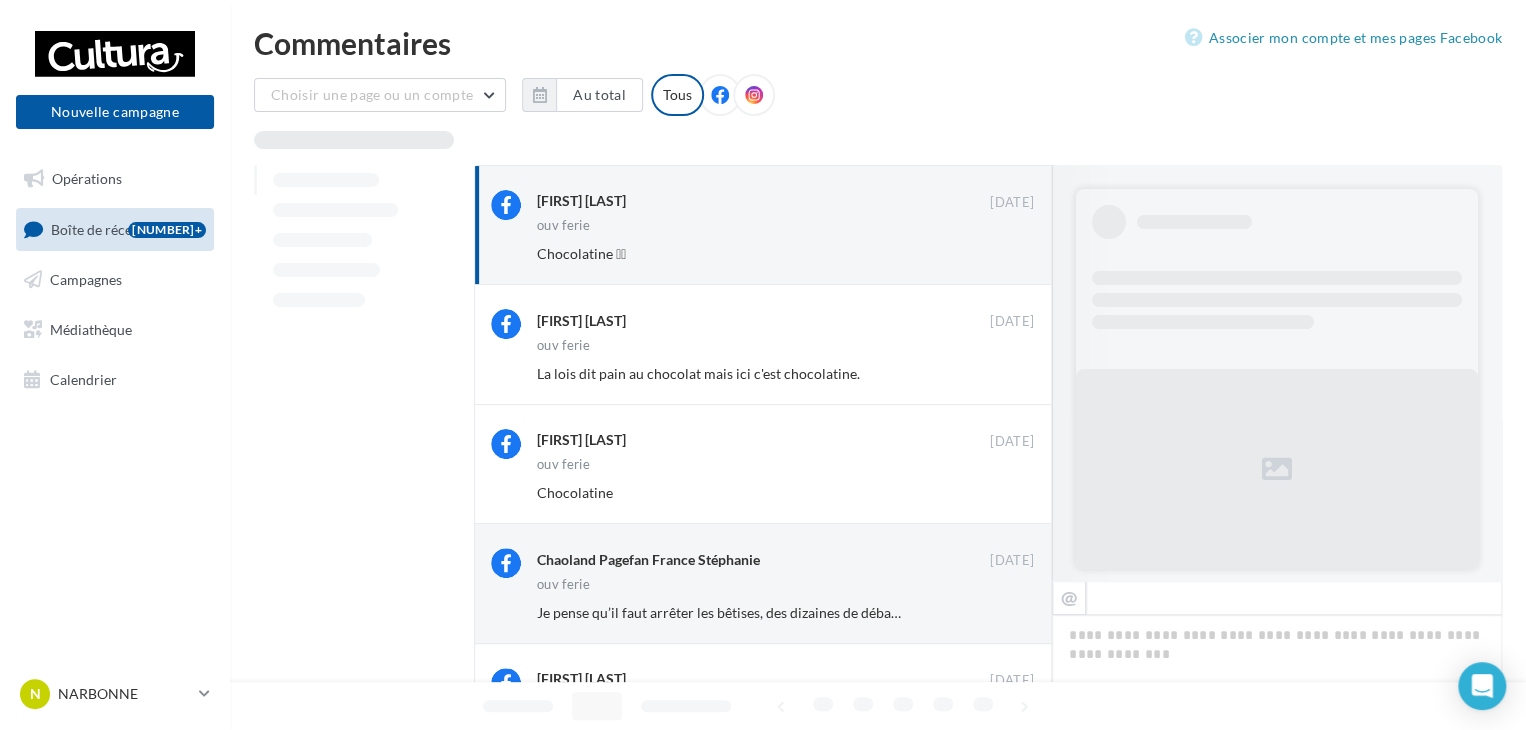 click on "Ignorer" at bounding box center [1001, 254] 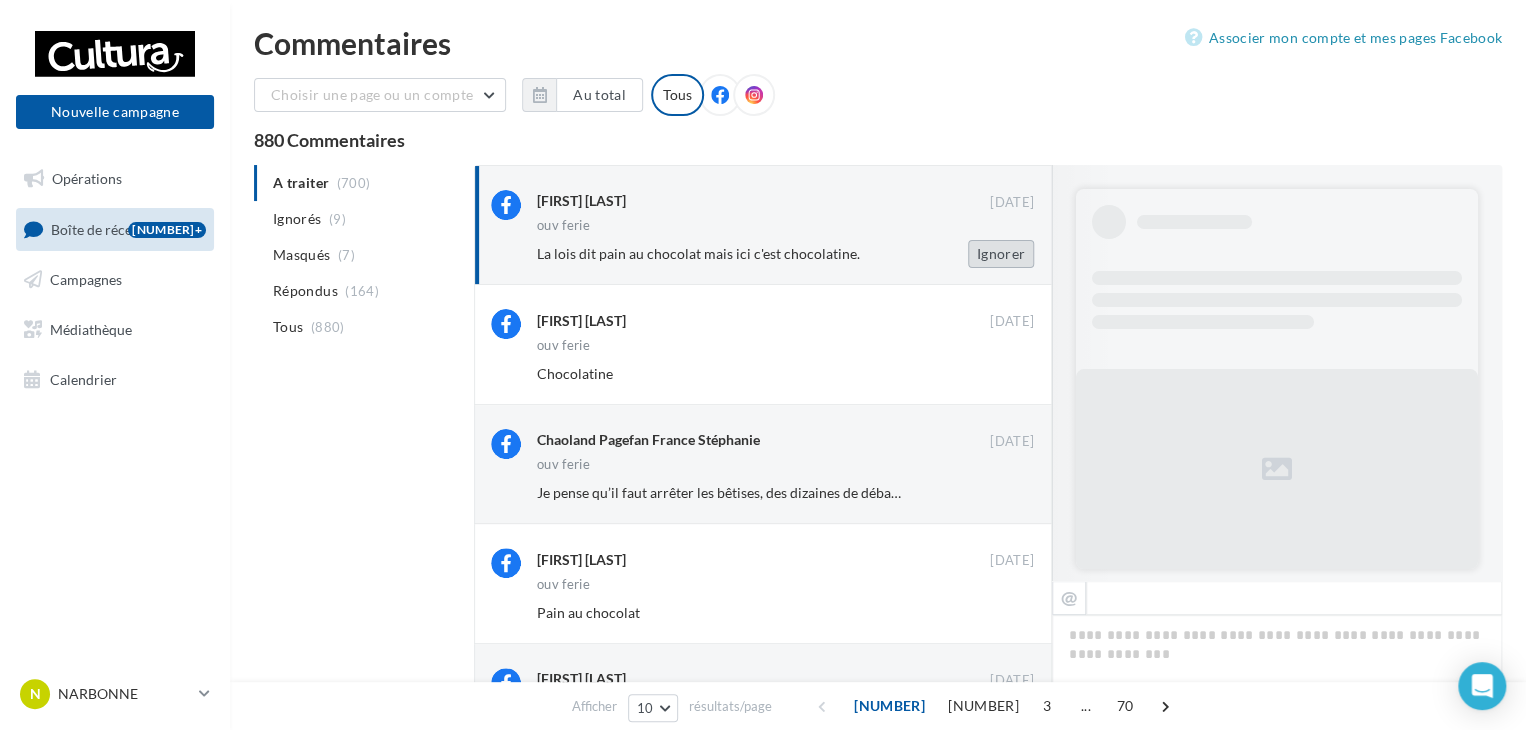 click on "Ignorer" at bounding box center (1001, 254) 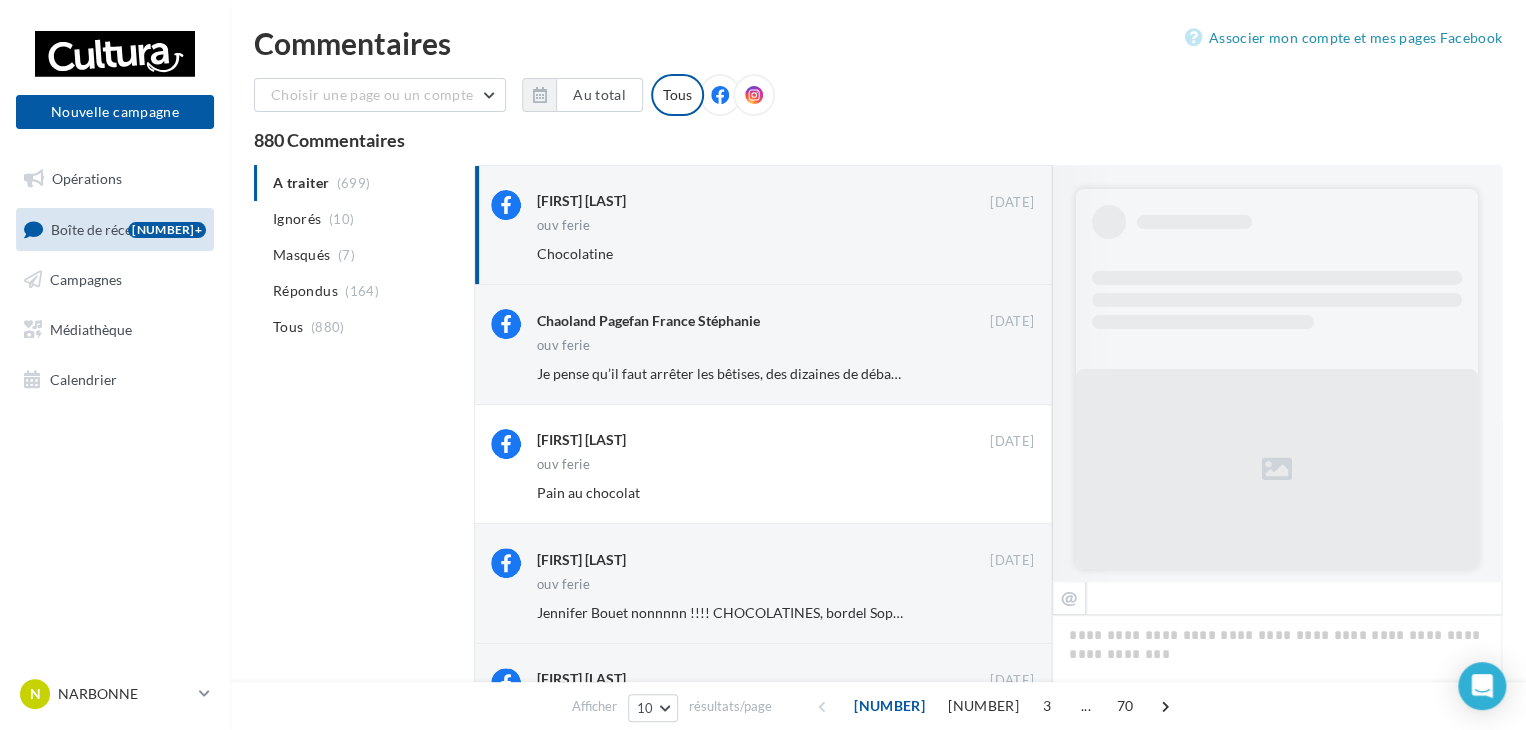 click on "Ignorer" at bounding box center (1001, 254) 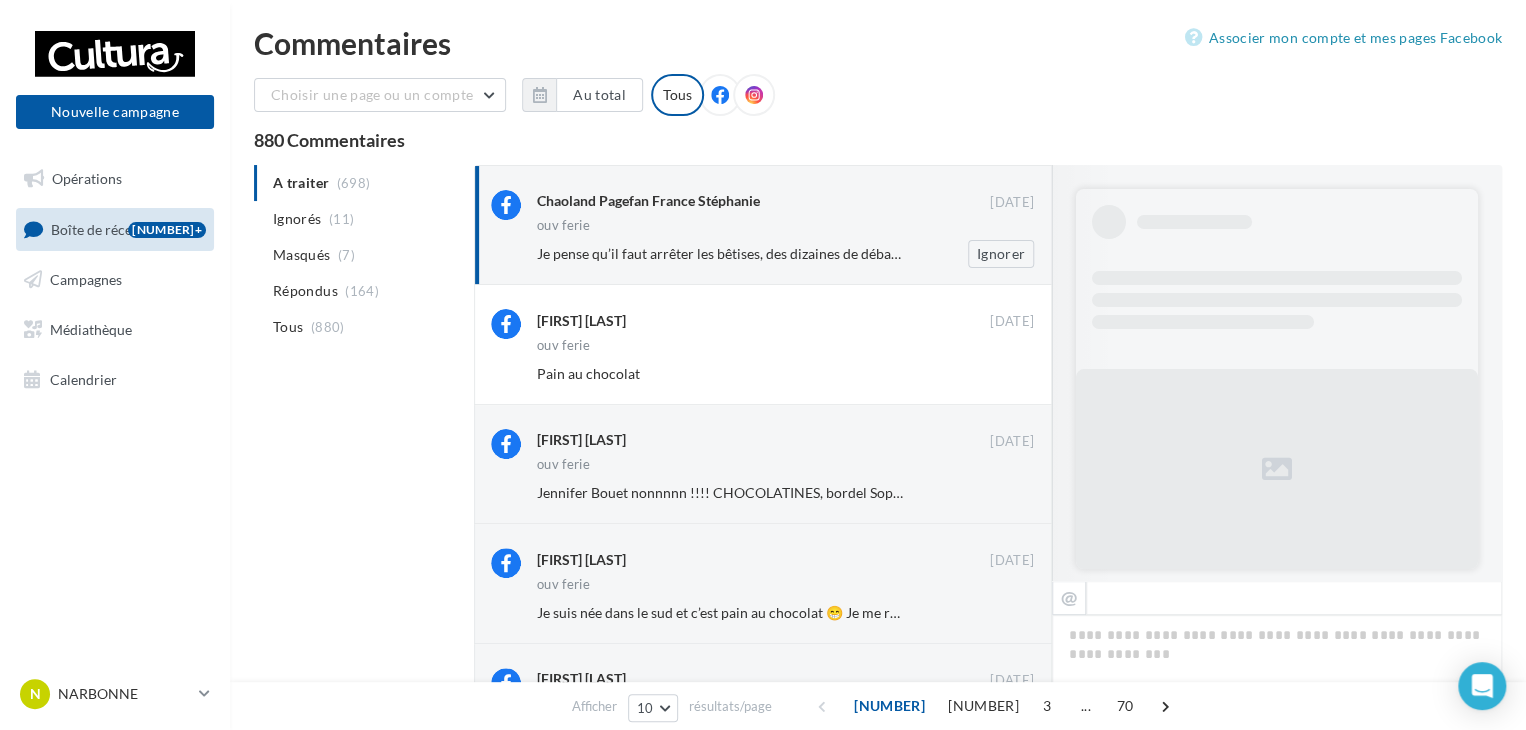 click on "Je pense qu’il faut arrêter les bêtises, des dizaines de débats pourraient être lancés. L’endive, le chicon 🤔le bar, le loup(le poisson)🤔 le bourguignon,  la daube 🤔 défendez plutôt vos savoir faire et langues régionales car ça  c’est le plus important.  Battons nous plutôt pour garder l’identité de nos régions" at bounding box center [720, 254] 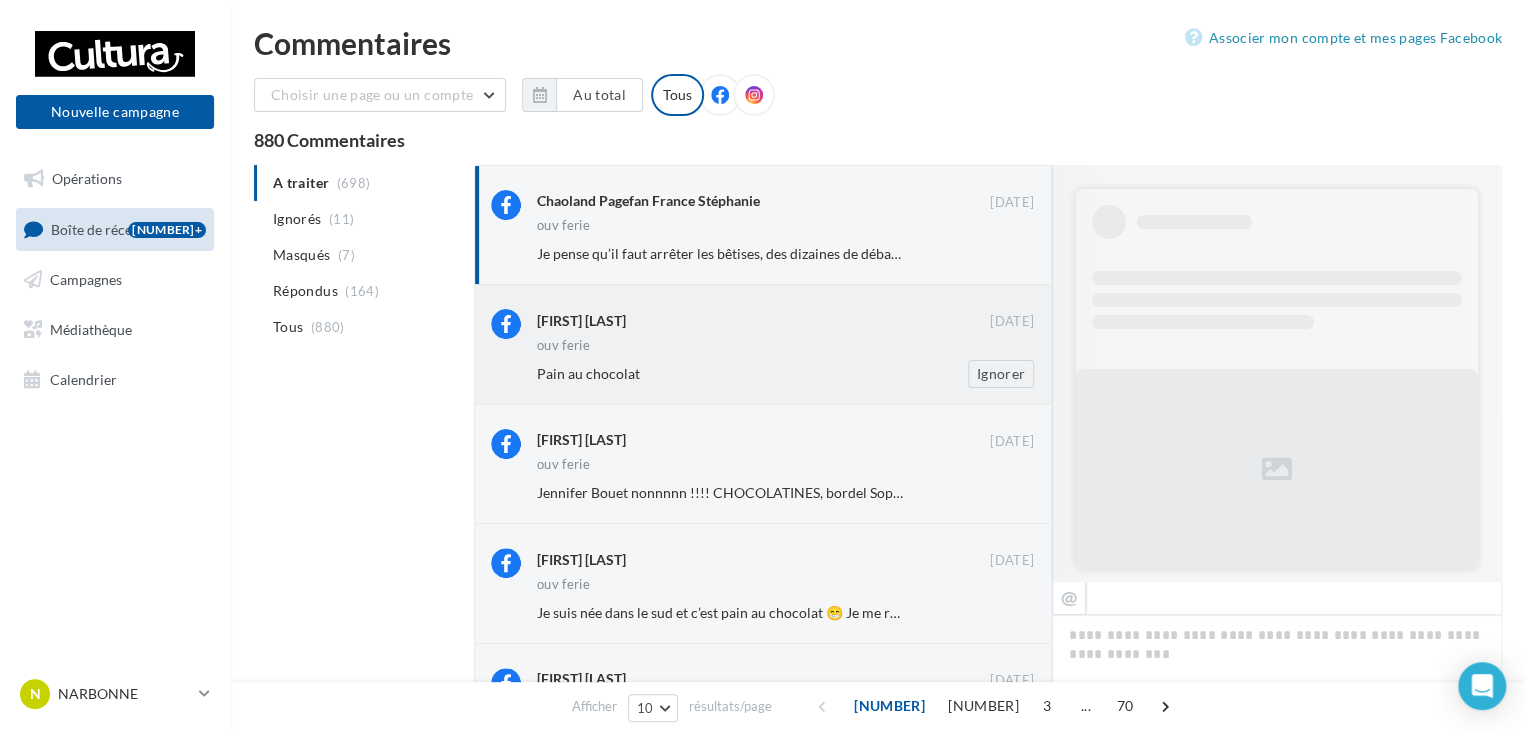 click on "ouv ferie" at bounding box center [785, 347] 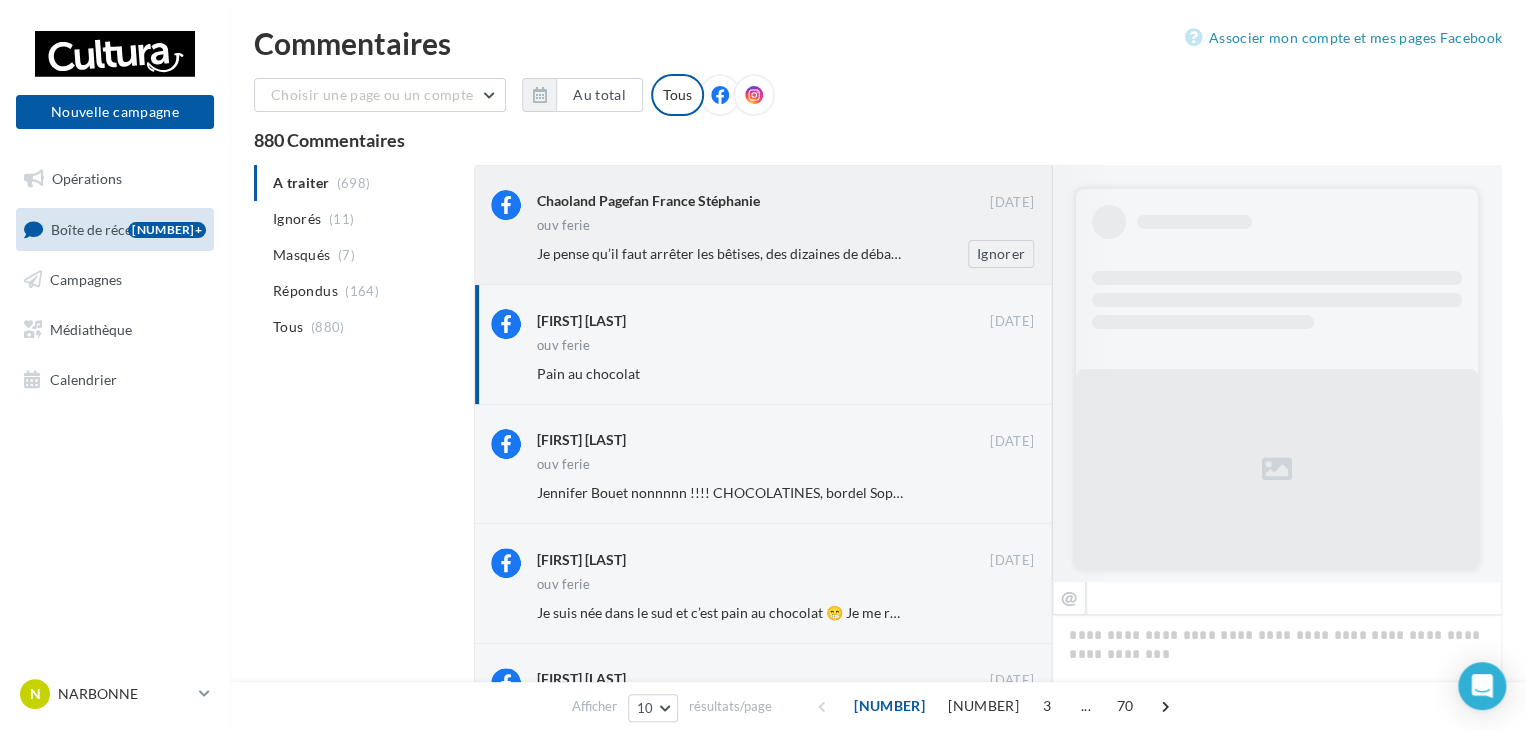 click on "Je pense qu’il faut arrêter les bêtises, des dizaines de débats pourraient être lancés. L’endive, le chicon 🤔le bar, le loup(le poisson)🤔 le bourguignon,  la daube 🤔 défendez plutôt vos savoir faire et langues régionales car ça  c’est le plus important.  Battons nous plutôt pour garder l’identité de nos régions" at bounding box center (1461, 253) 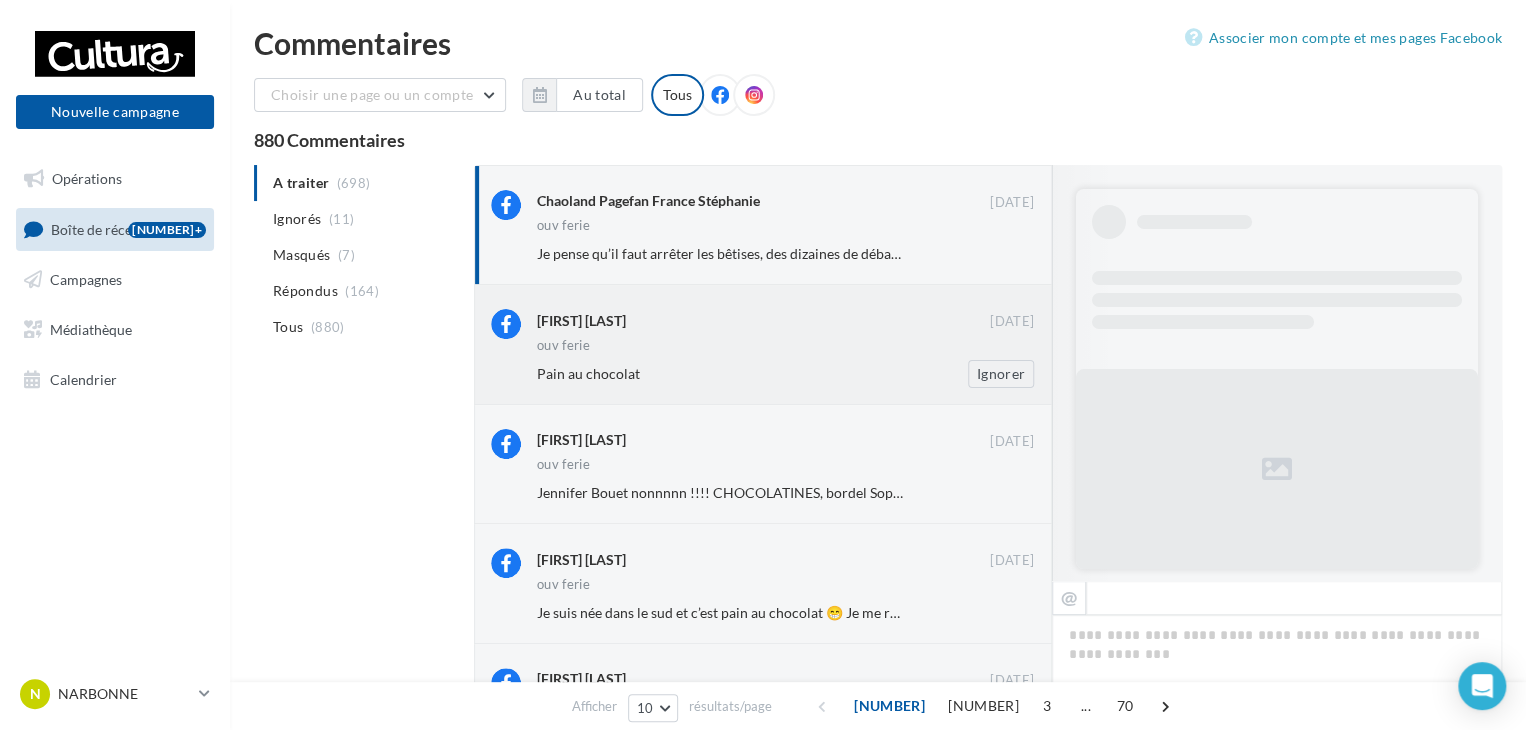 click on "ouv ferie" at bounding box center (785, 347) 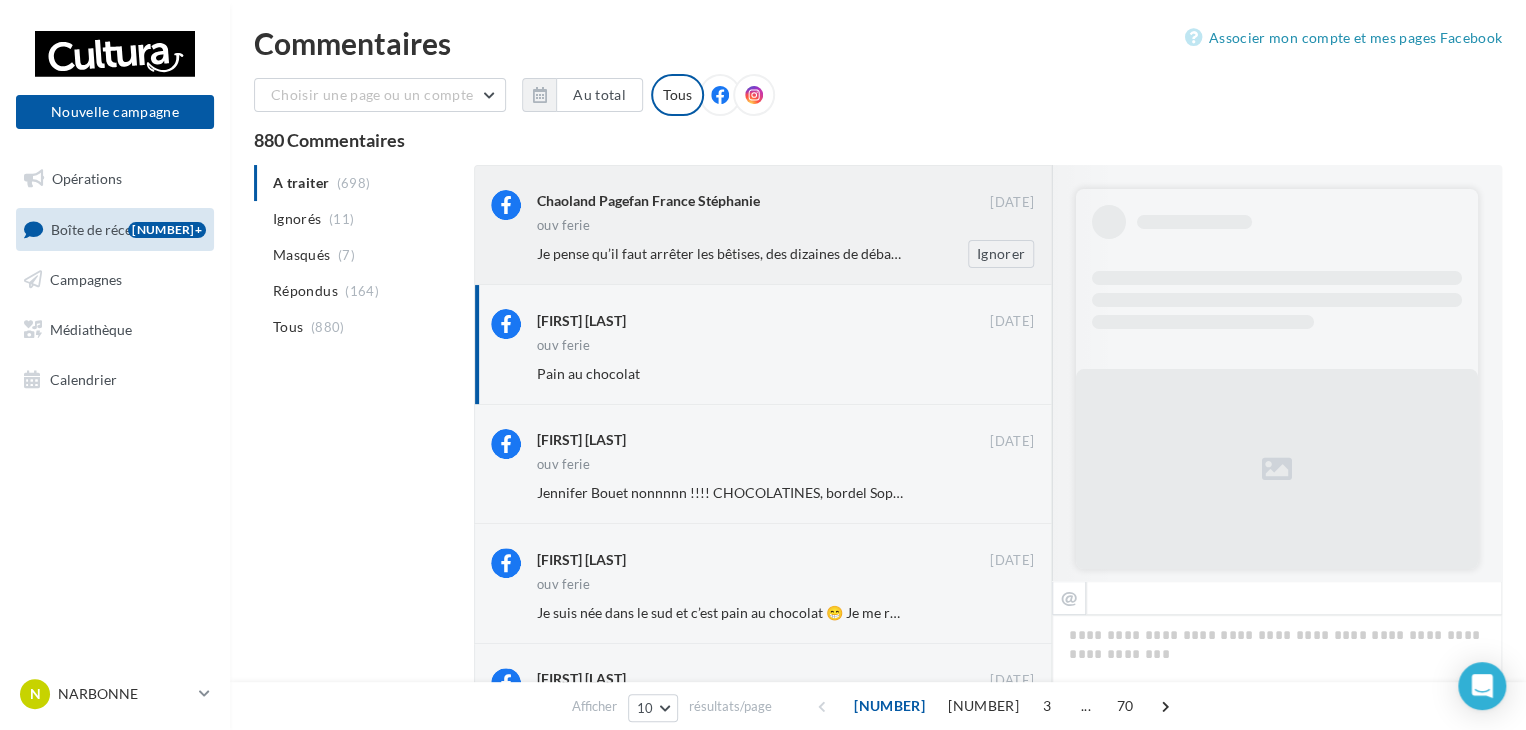 click on "Je pense qu’il faut arrêter les bêtises, des dizaines de débats pourraient être lancés. L’endive, le chicon 🤔le bar, le loup(le poisson)🤔 le bourguignon,  la daube 🤔 défendez plutôt vos savoir faire et langues régionales car ça  c’est le plus important.  Battons nous plutôt pour garder l’identité de nos régions" at bounding box center [1461, 253] 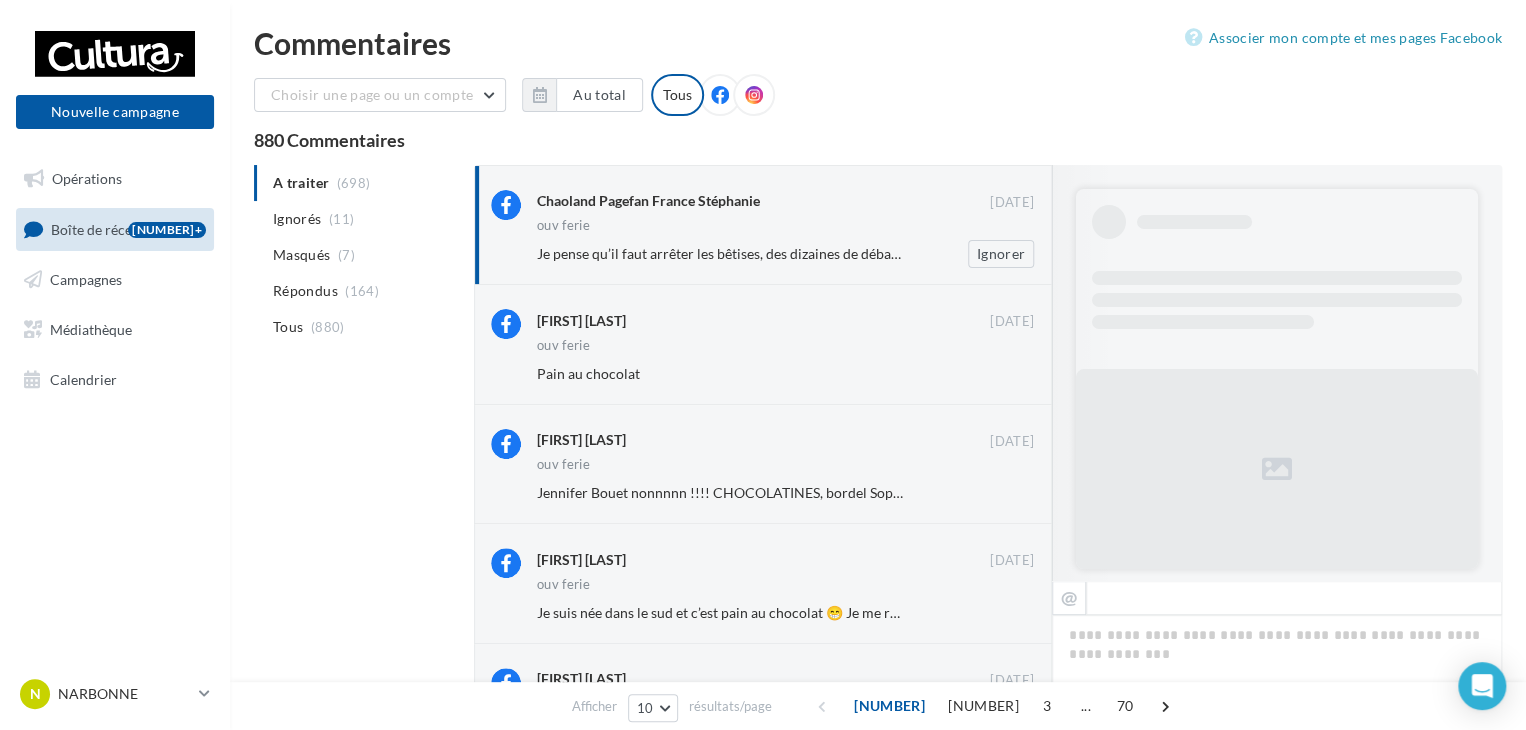click on "Je pense qu’il faut arrêter les bêtises, des dizaines de débats pourraient être lancés. L’endive, le chicon 🤔le bar, le loup(le poisson)🤔 le bourguignon,  la daube 🤔 défendez plutôt vos savoir faire et langues régionales car ça  c’est le plus important.  Battons nous plutôt pour garder l’identité de nos régions" at bounding box center [1461, 253] 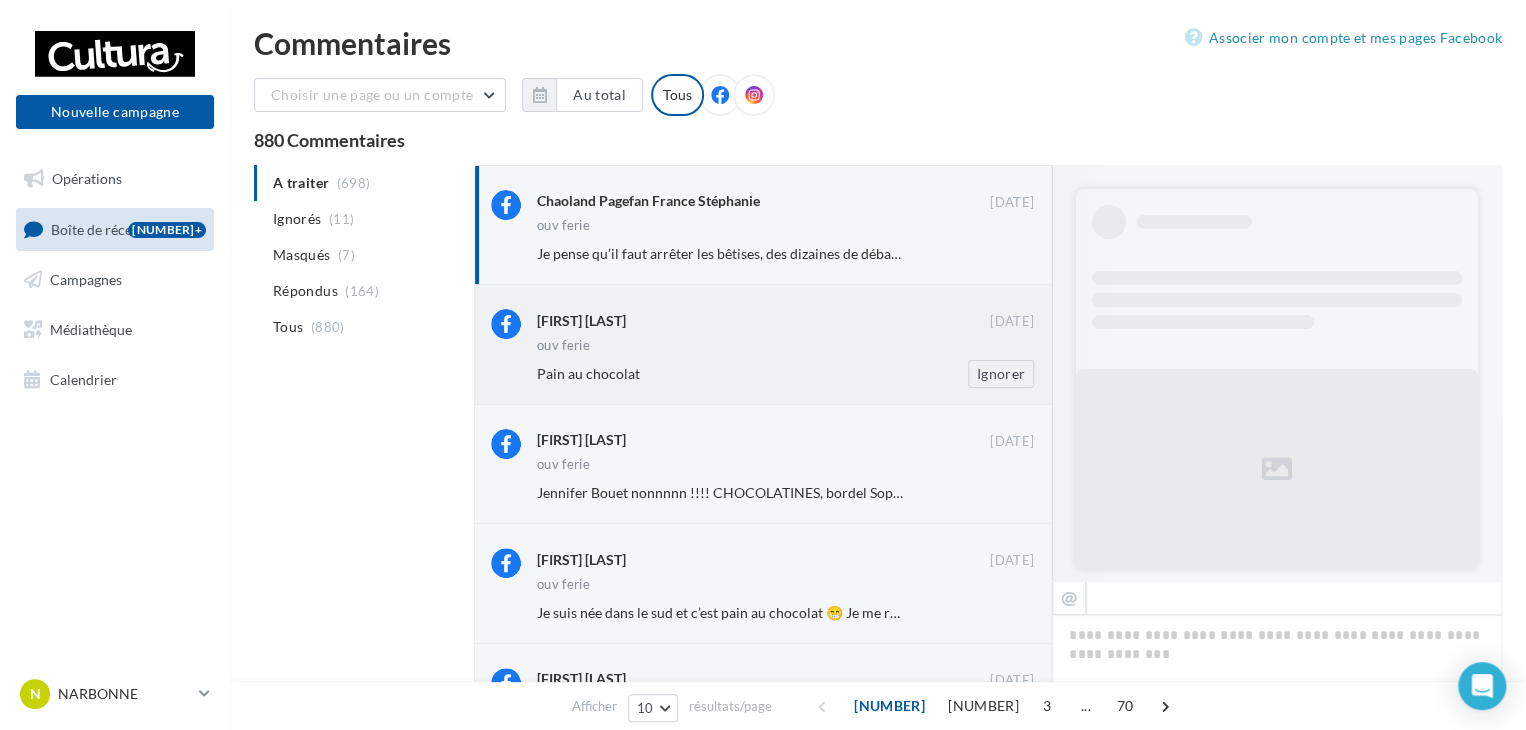 click on "ouv ferie" at bounding box center (785, 347) 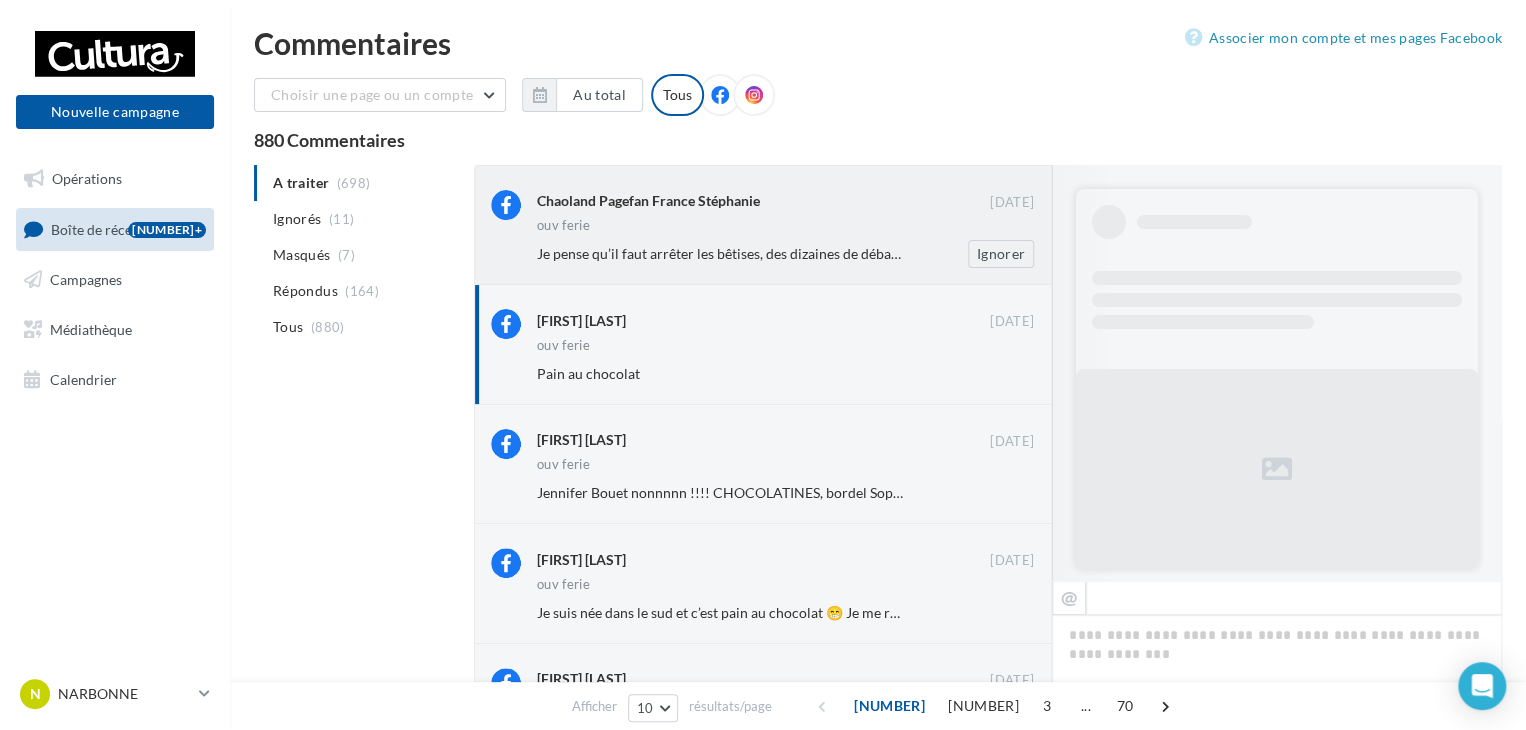 click on "Je pense qu’il faut arrêter les bêtises, des dizaines de débats pourraient être lancés. L’endive, le chicon 🤔le bar, le loup(le poisson)🤔 le bourguignon,  la daube 🤔 défendez plutôt vos savoir faire et langues régionales car ça  c’est le plus important.  Battons nous plutôt pour garder l’identité de nos régions" at bounding box center [1461, 253] 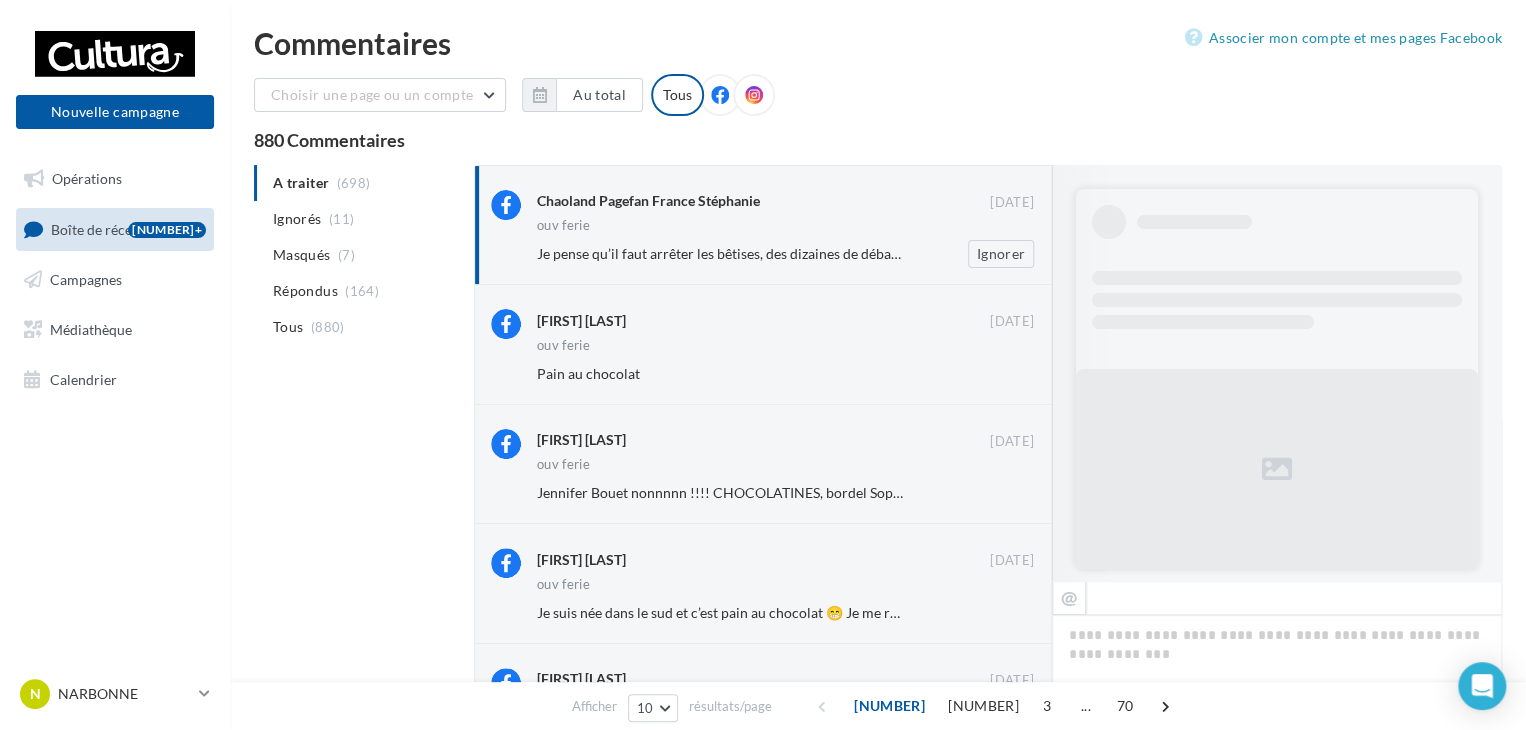 click on "Je pense qu’il faut arrêter les bêtises, des dizaines de débats pourraient être lancés. L’endive, le chicon 🤔le bar, le loup(le poisson)🤔 le bourguignon,  la daube 🤔 défendez plutôt vos savoir faire et langues régionales car ça  c’est le plus important.  Battons nous plutôt pour garder l’identité de nos régions" at bounding box center (1461, 253) 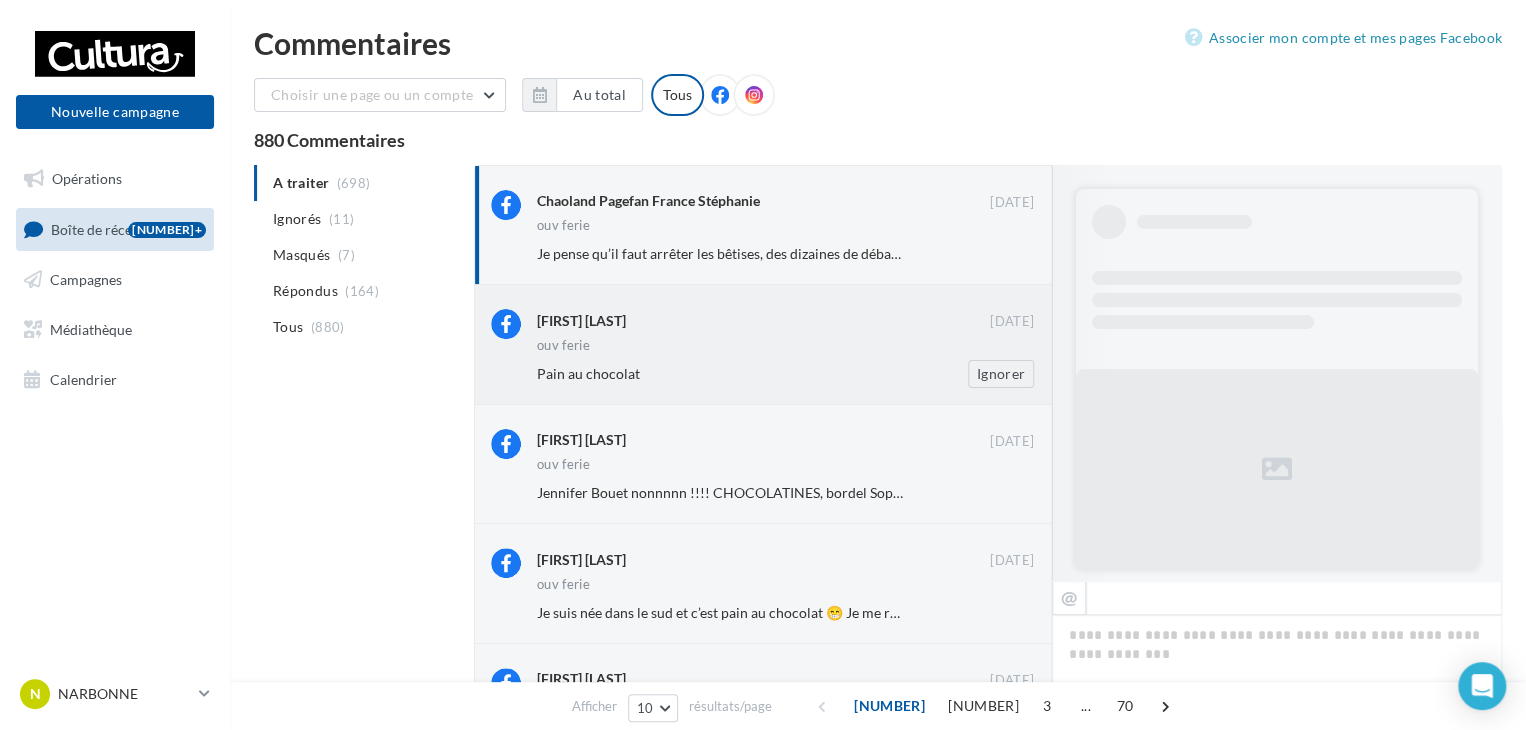 drag, startPoint x: 674, startPoint y: 361, endPoint x: 693, endPoint y: 364, distance: 19.235384 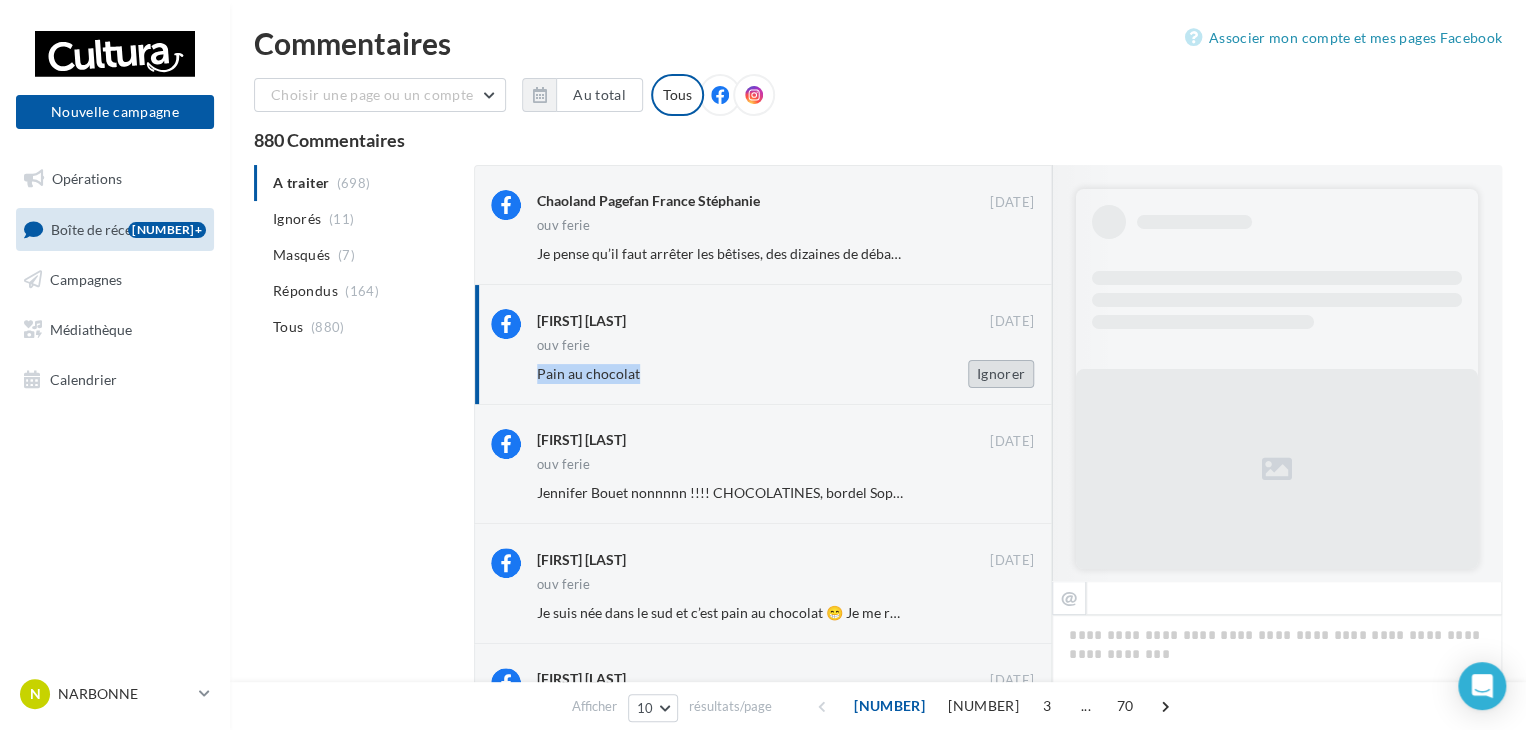 click on "Ignorer" at bounding box center (1001, 374) 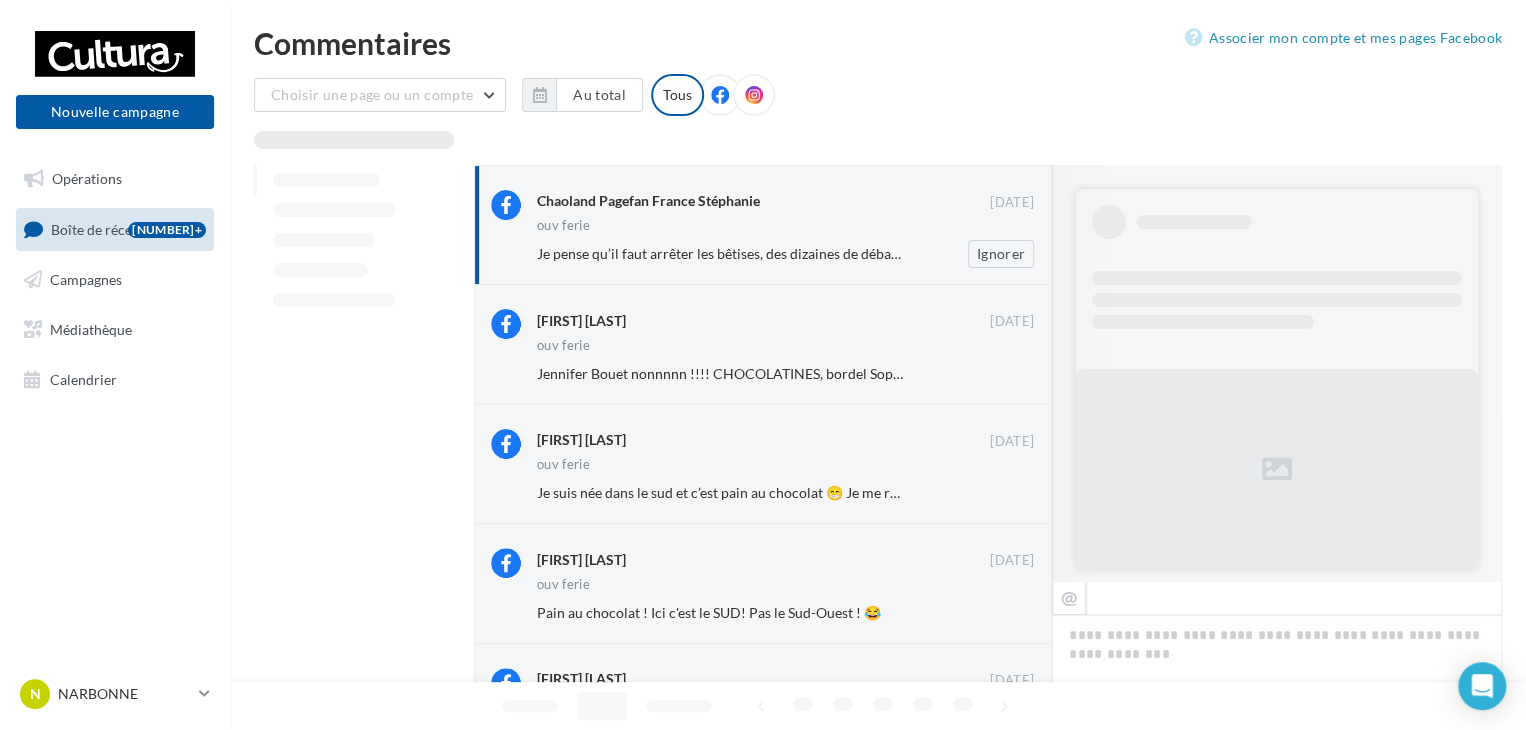 click on "Je pense qu’il faut arrêter les bêtises, des dizaines de débats pourraient être lancés. L’endive, le chicon 🤔le bar, le loup(le poisson)🤔 le bourguignon,  la daube 🤔 défendez plutôt vos savoir faire et langues régionales car ça  c’est le plus important.  Battons nous plutôt pour garder l’identité de nos régions" at bounding box center [1461, 253] 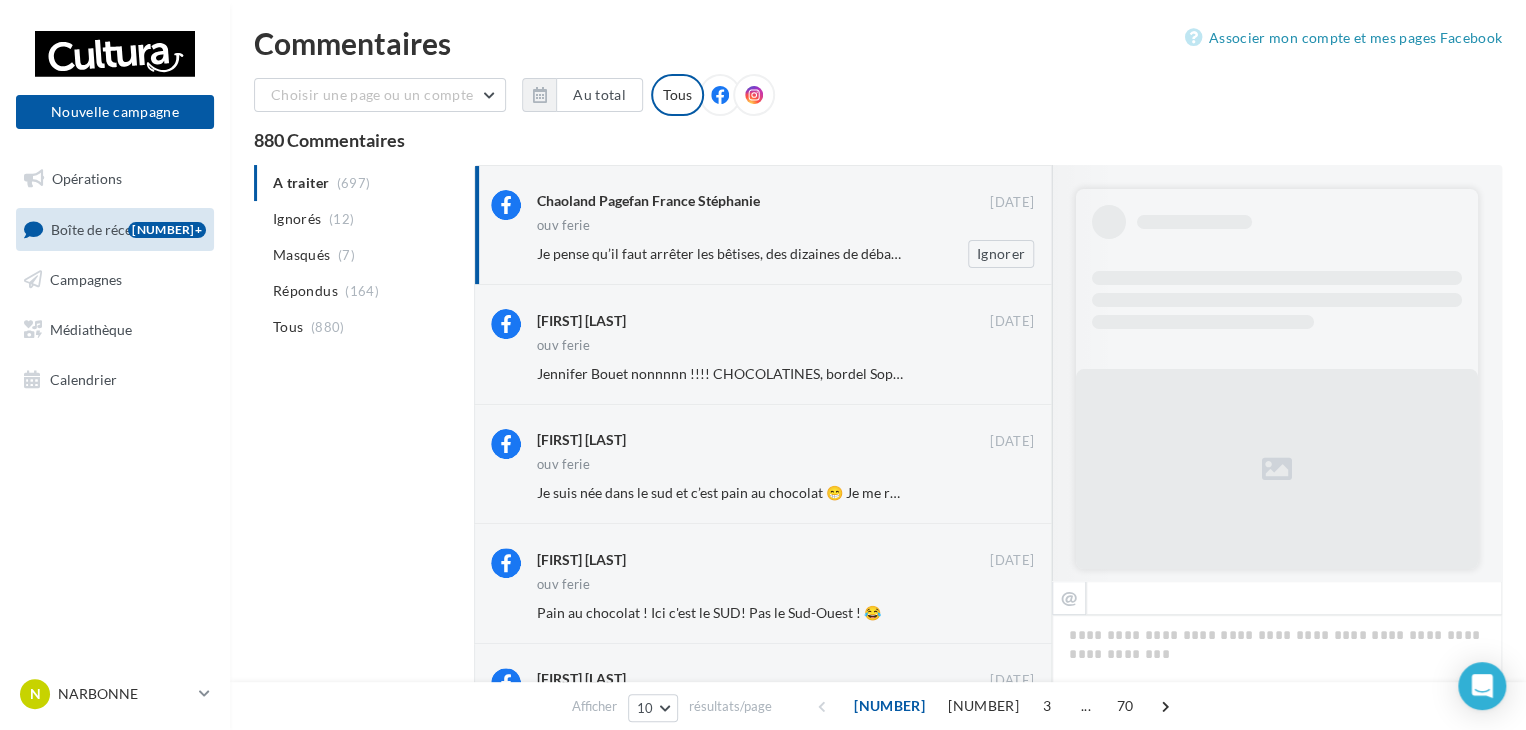 click on "Chaoland Pagefan France Stéphanie" at bounding box center (648, 201) 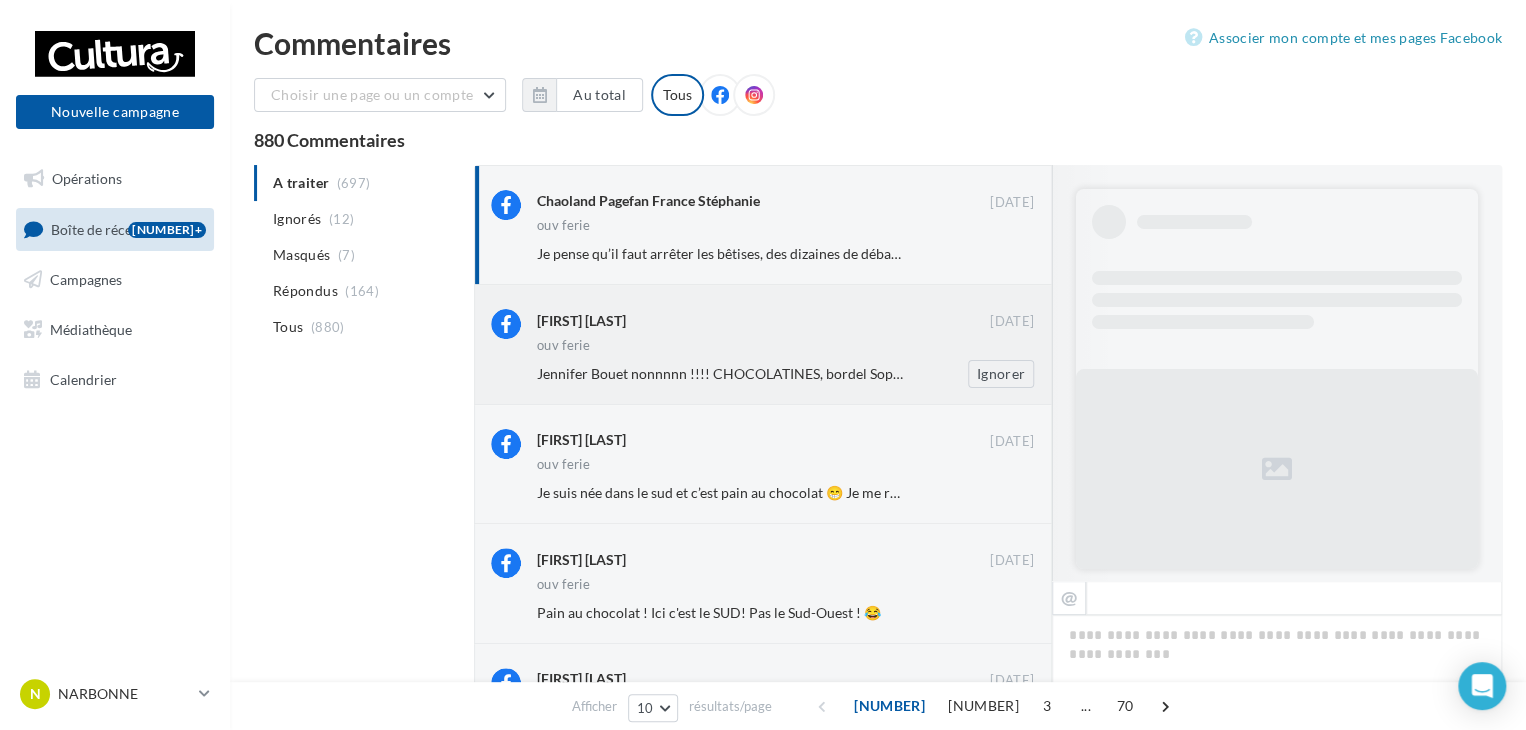 click on "Aude St-m
[DATE]
ouv ferie
Jennifer Bouet nonnnnn !!!! CHOCOLATINES, bordel Sophie 🤭😅
Ignorer" at bounding box center [785, 348] 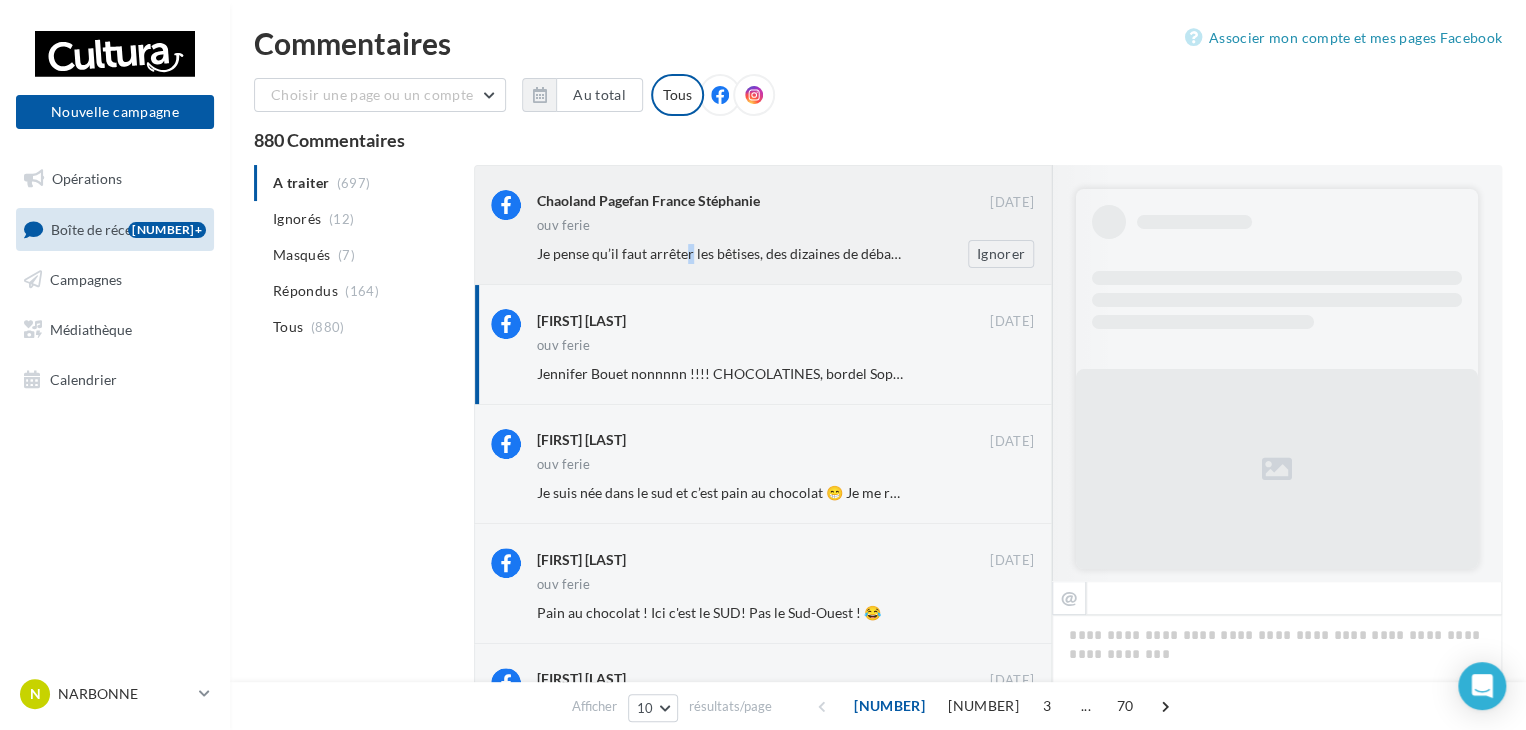click on "Je pense qu’il faut arrêter les bêtises, des dizaines de débats pourraient être lancés. L’endive, le chicon 🤔le bar, le loup(le poisson)🤔 le bourguignon,  la daube 🤔 défendez plutôt vos savoir faire et langues régionales car ça  c’est le plus important.  Battons nous plutôt pour garder l’identité de nos régions" at bounding box center [1461, 253] 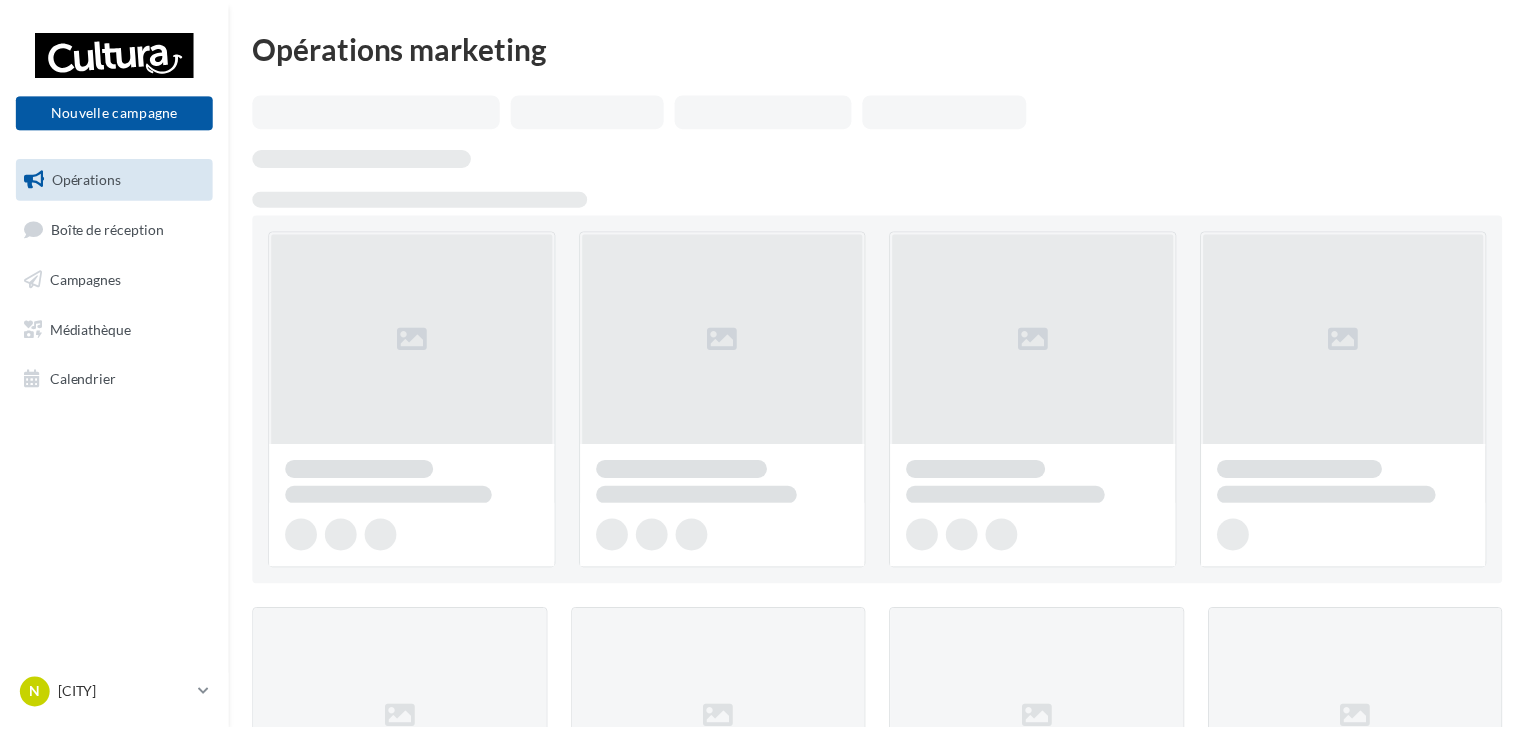 scroll, scrollTop: 0, scrollLeft: 0, axis: both 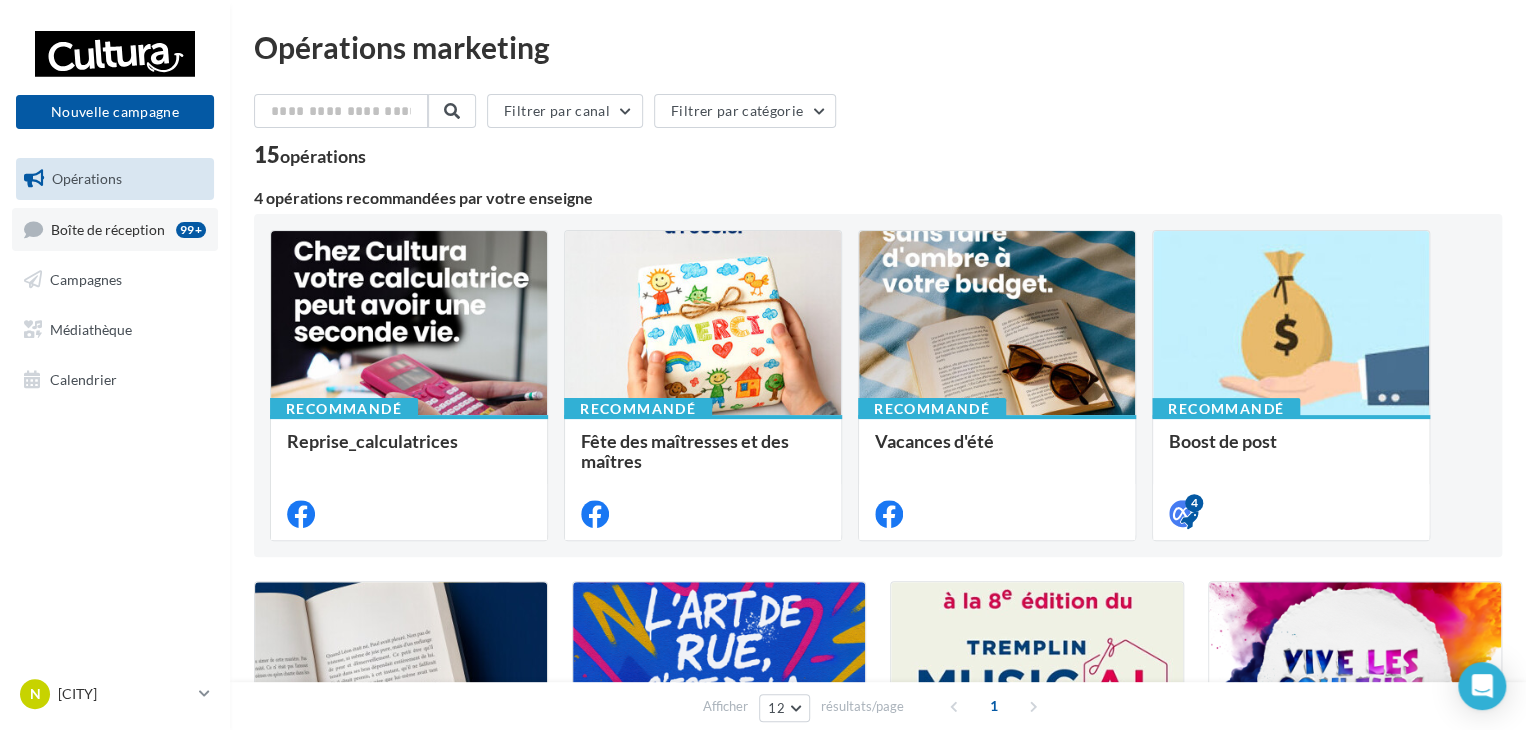 click on "Boîte de réception" at bounding box center [108, 228] 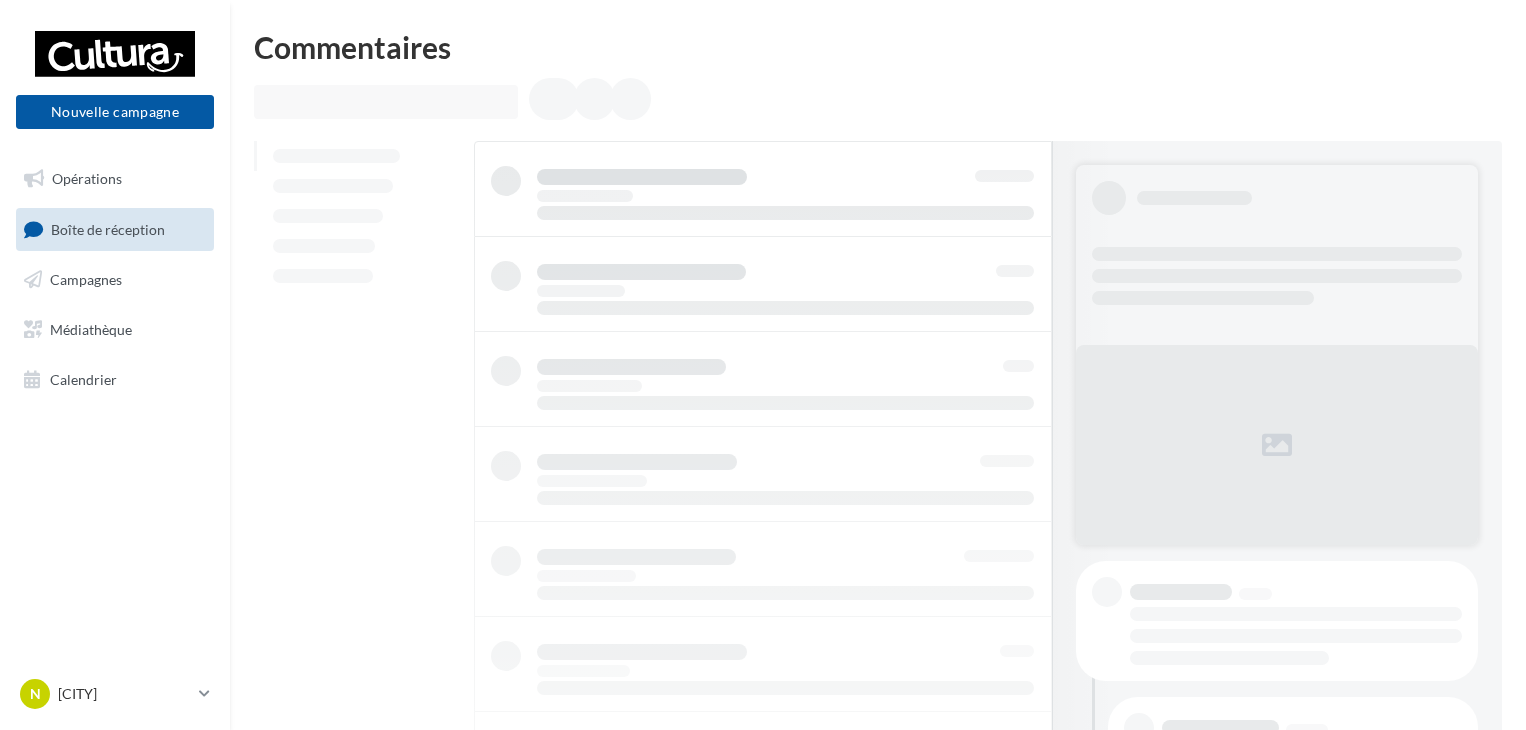 scroll, scrollTop: 0, scrollLeft: 0, axis: both 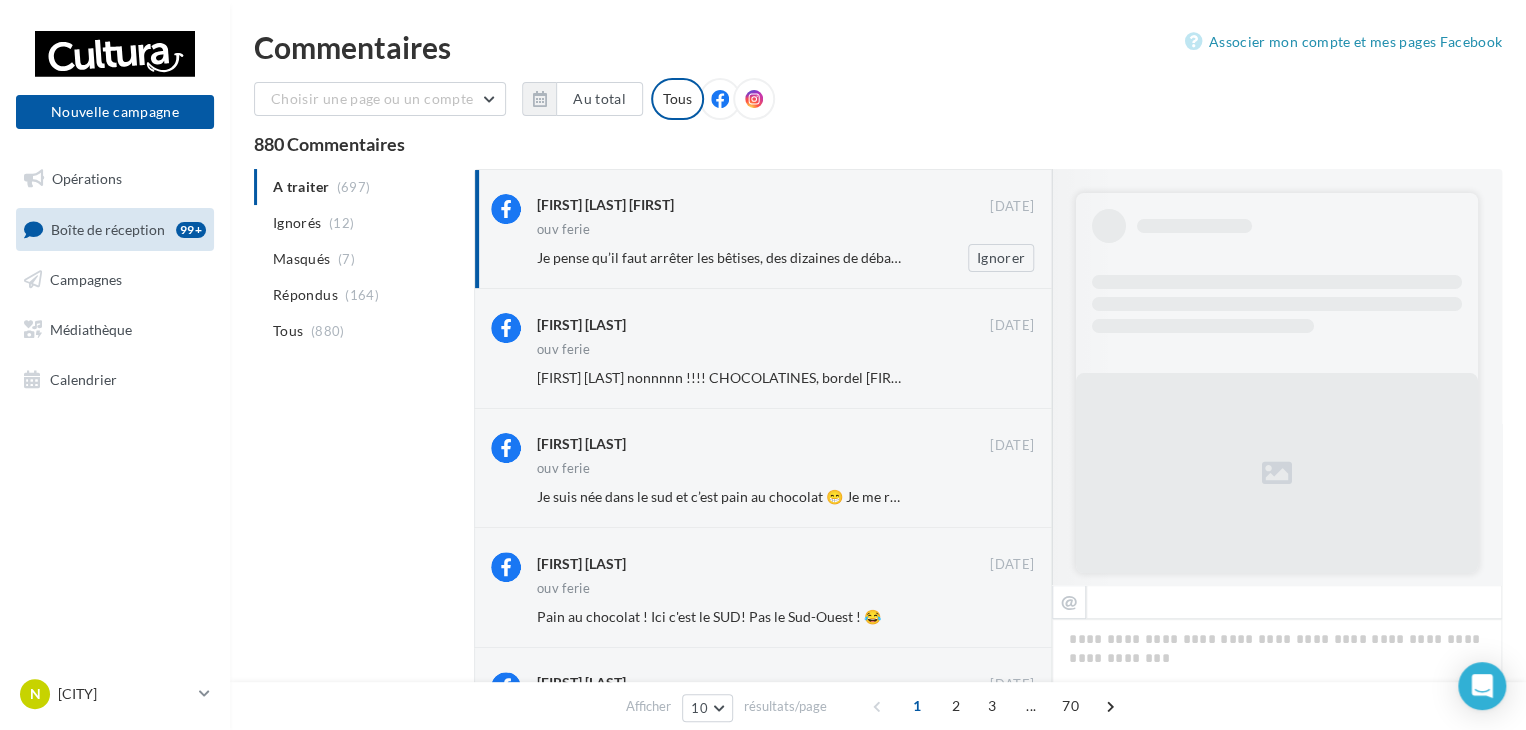 click on "Je pense qu’il faut arrêter les bêtises, des dizaines de débats pourraient être lancés. L’endive, le chicon 🤔le bar, le loup(le poisson)🤔 le bourguignon,  la daube 🤔 défendez plutôt vos savoir faire et langues régionales car ça  c’est le plus important.  Battons nous plutôt pour garder l’identité de nos régions" at bounding box center (1461, 257) 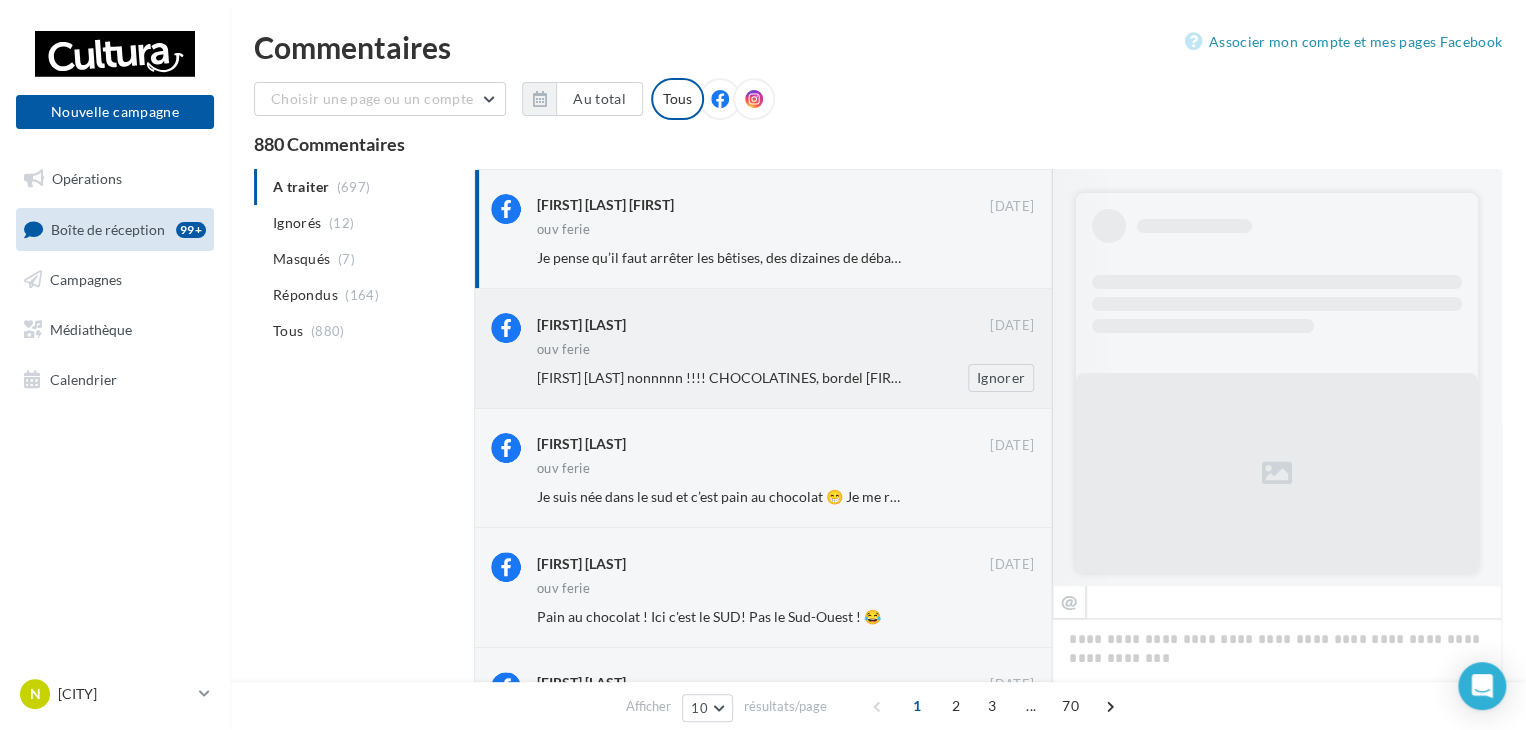 click on "Aude St-m
09 juin
ouv ferie
Jennifer Bouet nonnnnn !!!! CHOCOLATINES, bordel Sophie 🤭😅
Ignorer" at bounding box center (763, 348) 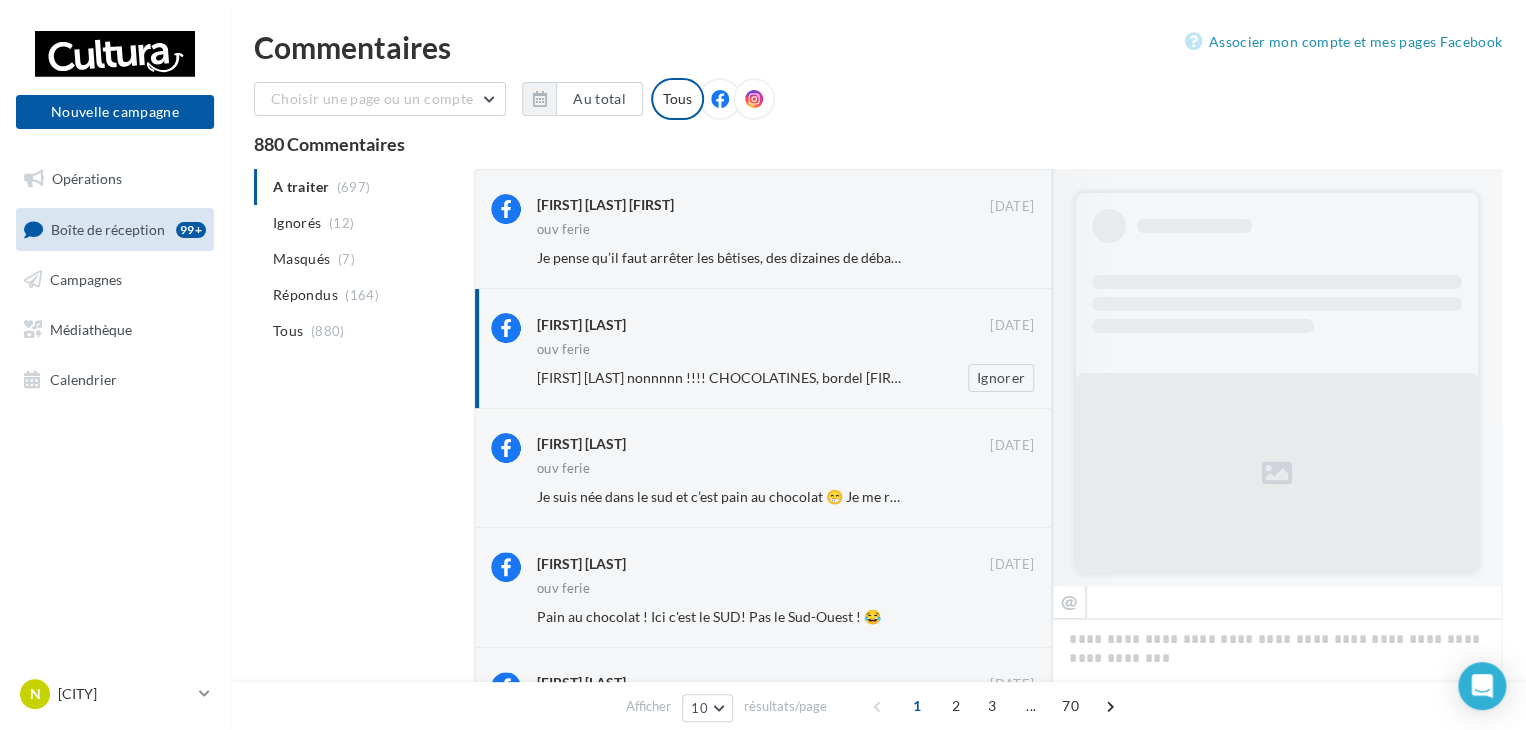 click on "Jennifer Bouet nonnnnn !!!! CHOCOLATINES, bordel Sophie 🤭😅" at bounding box center (742, 377) 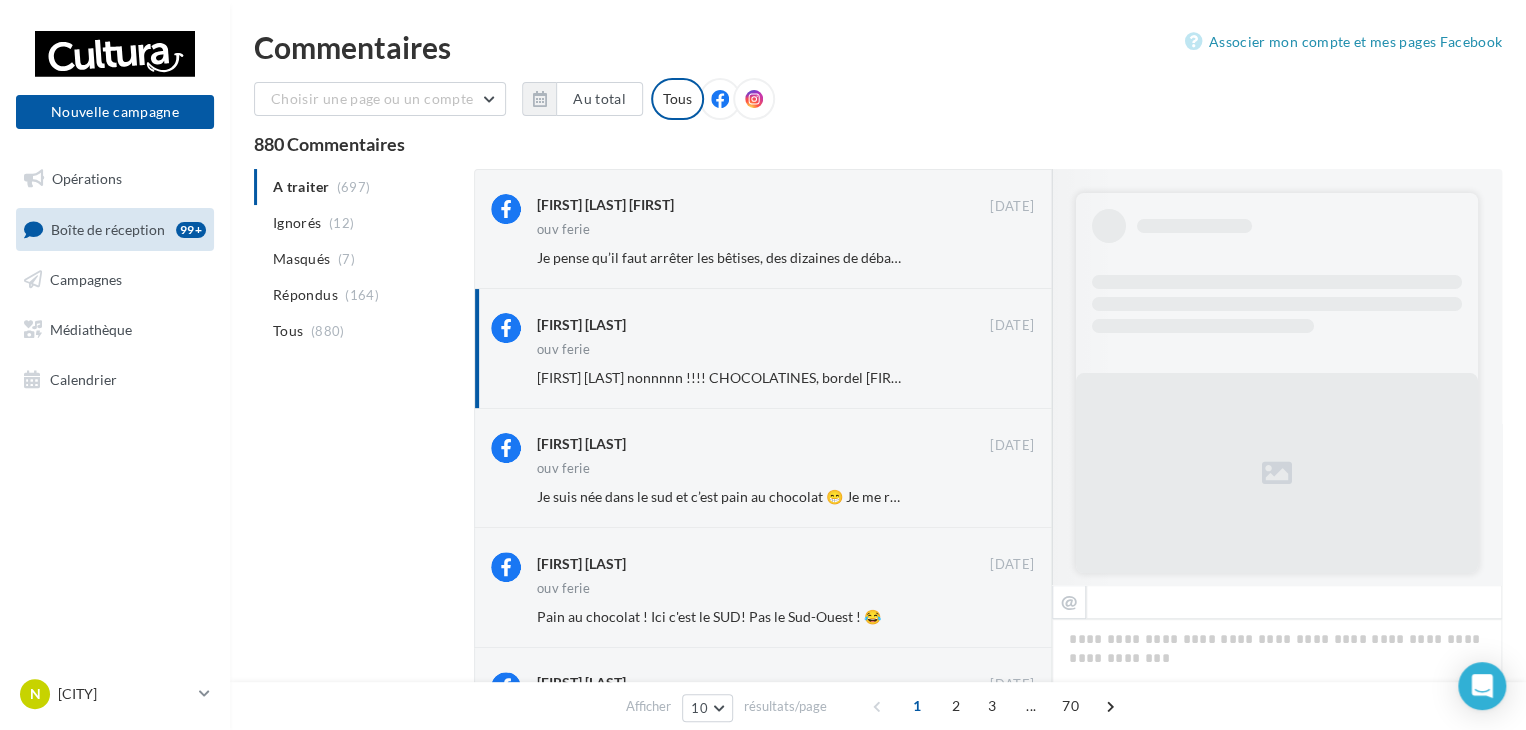 click on "A traiter
(697)
Ignorés
(12)
Masqués
(7)
Répondus
(164)
Tous
(880)" at bounding box center [360, 259] 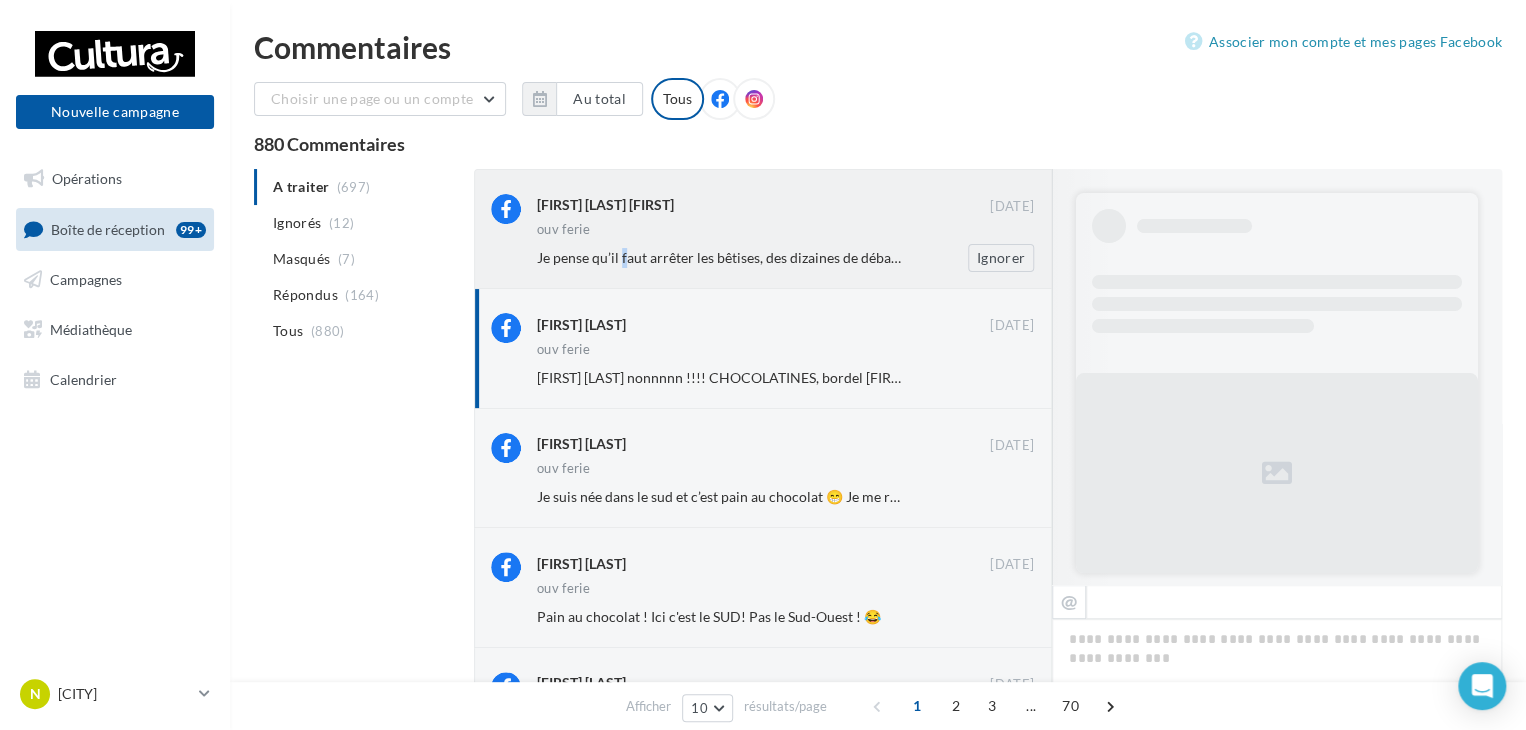 click on "Je pense qu’il faut arrêter les bêtises, des dizaines de débats pourraient être lancés. L’endive, le chicon 🤔le bar, le loup(le poisson)🤔 le bourguignon,  la daube 🤔 défendez plutôt vos savoir faire et langues régionales car ça  c’est le plus important.  Battons nous plutôt pour garder l’identité de nos régions" at bounding box center [720, 258] 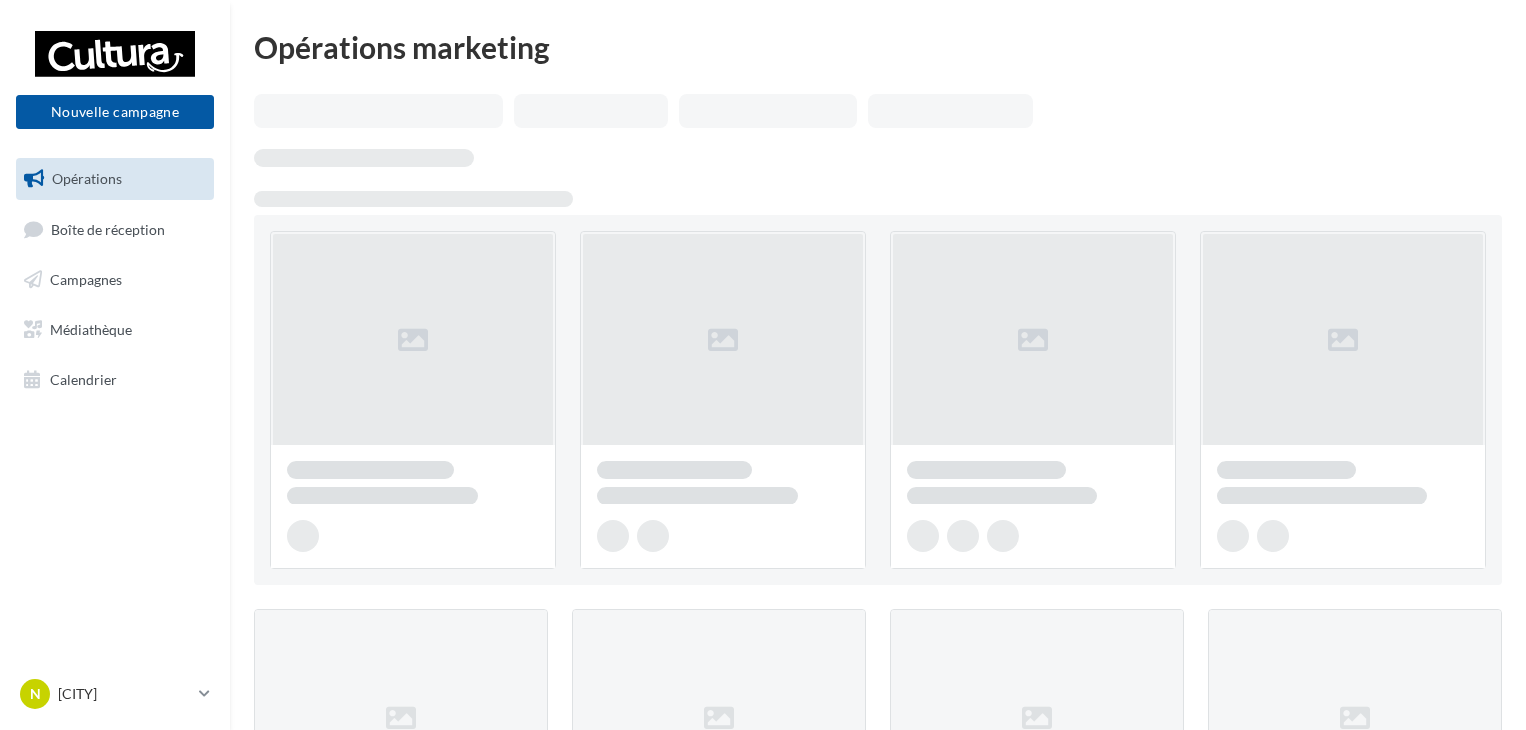 scroll, scrollTop: 0, scrollLeft: 0, axis: both 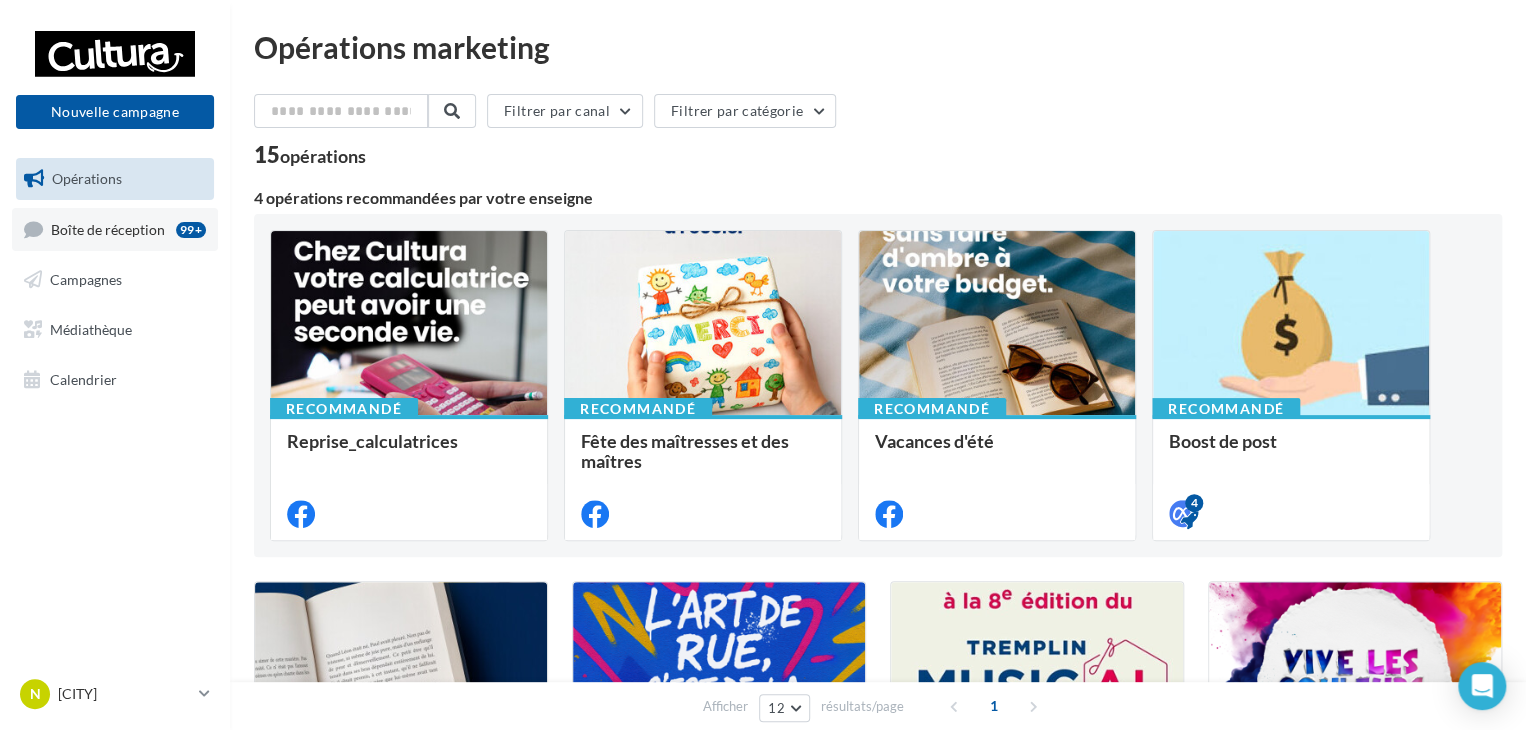 click on "Boîte de réception" at bounding box center [108, 228] 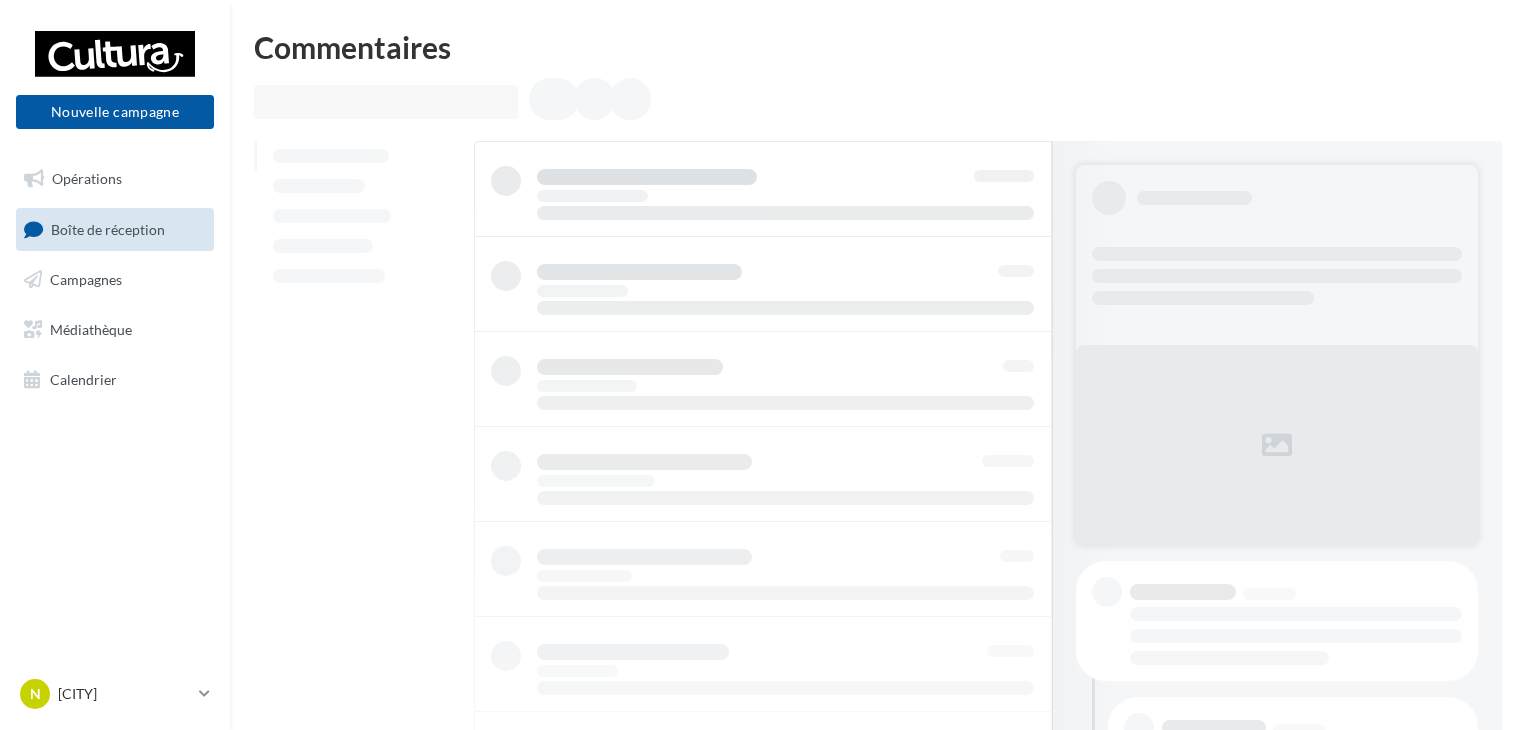 scroll, scrollTop: 0, scrollLeft: 0, axis: both 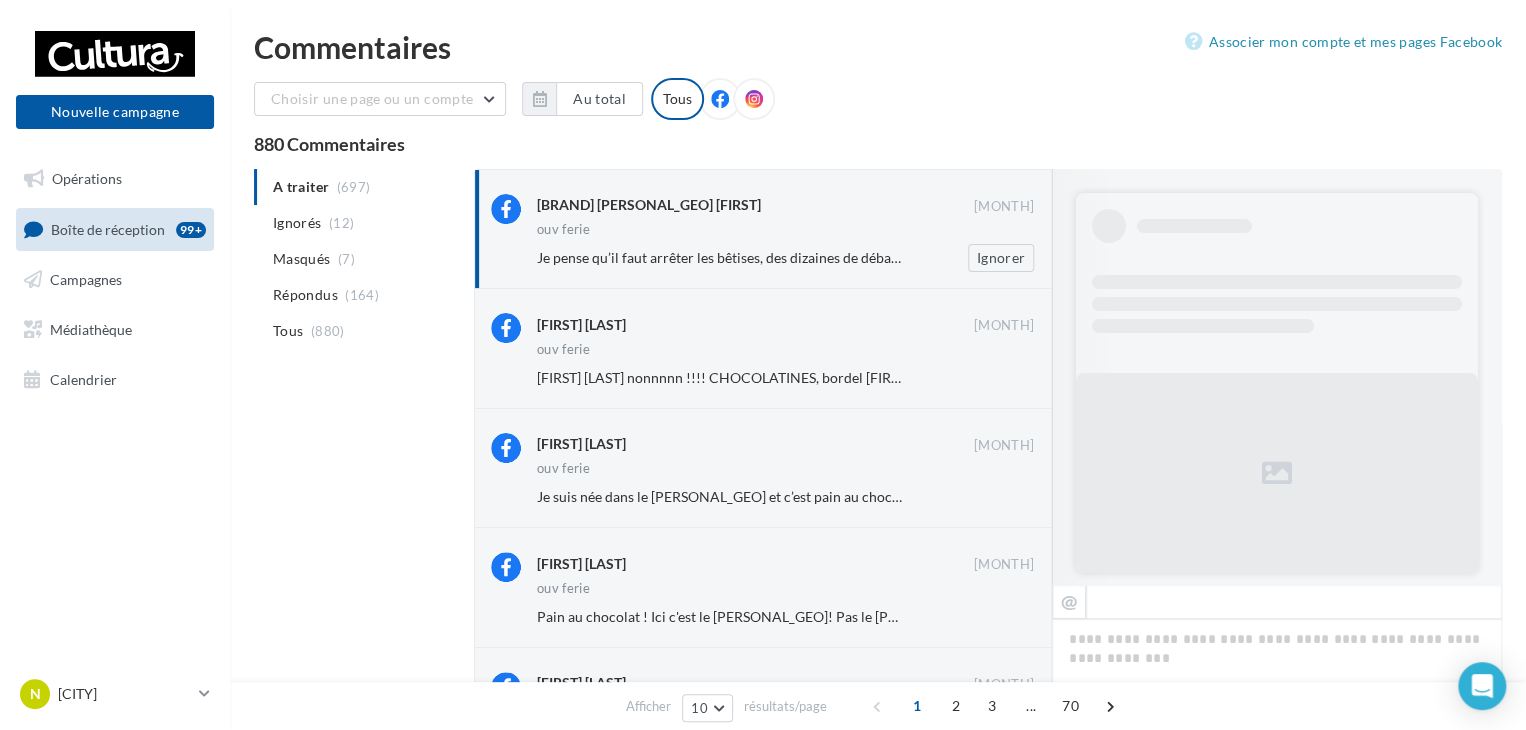 click on "Je pense qu’il faut arrêter les bêtises, des dizaines de débats pourraient être lancés. L’endive, le chicon 🤔le bar, le loup(le poisson)🤔 le bourguignon,  la daube 🤔 défendez plutôt vos savoir faire et langues régionales car ça  c’est le plus important.  Battons nous plutôt pour garder l’identité de nos régions" at bounding box center (1461, 257) 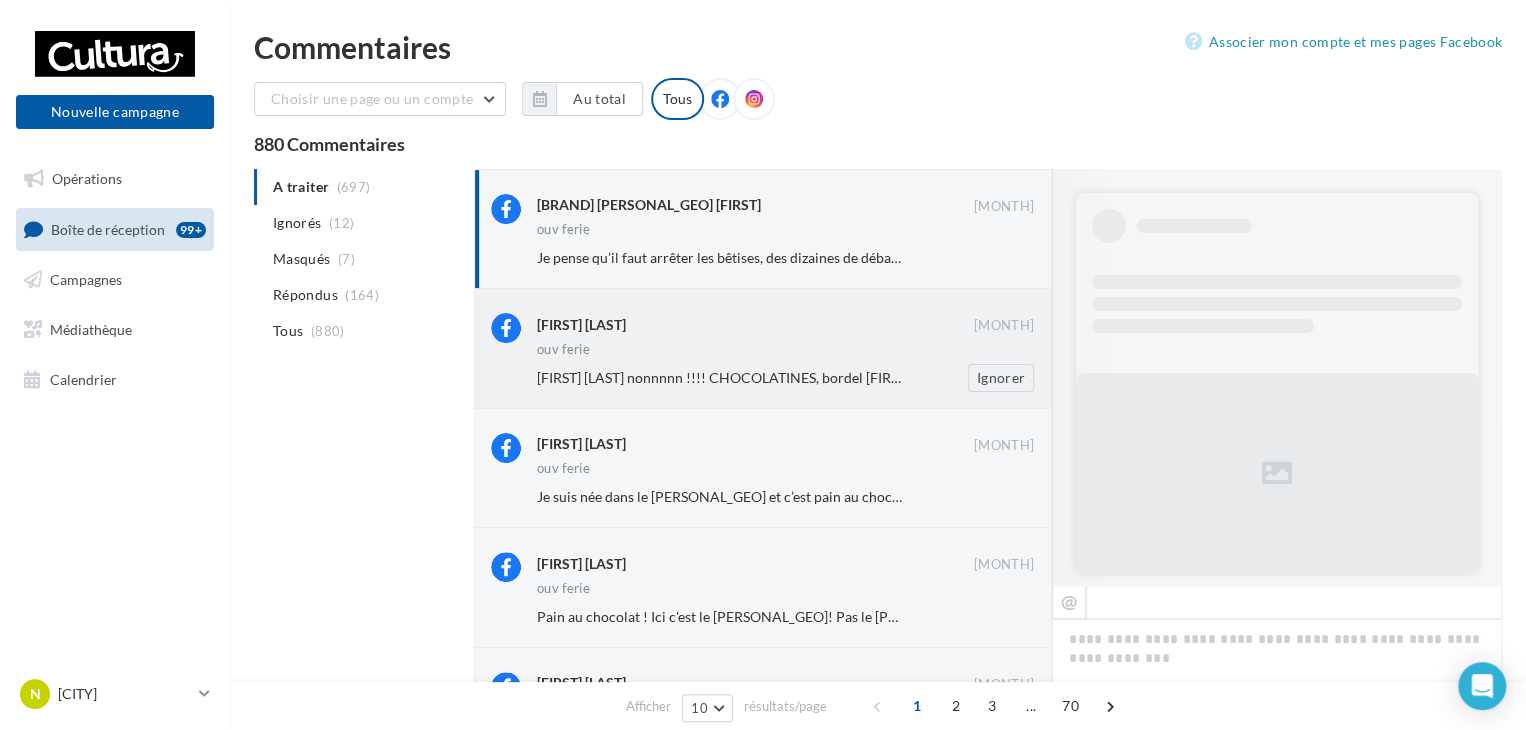 click on "Jennifer Bouet nonnnnn !!!! CHOCOLATINES, bordel Sophie 🤭😅" at bounding box center (742, 377) 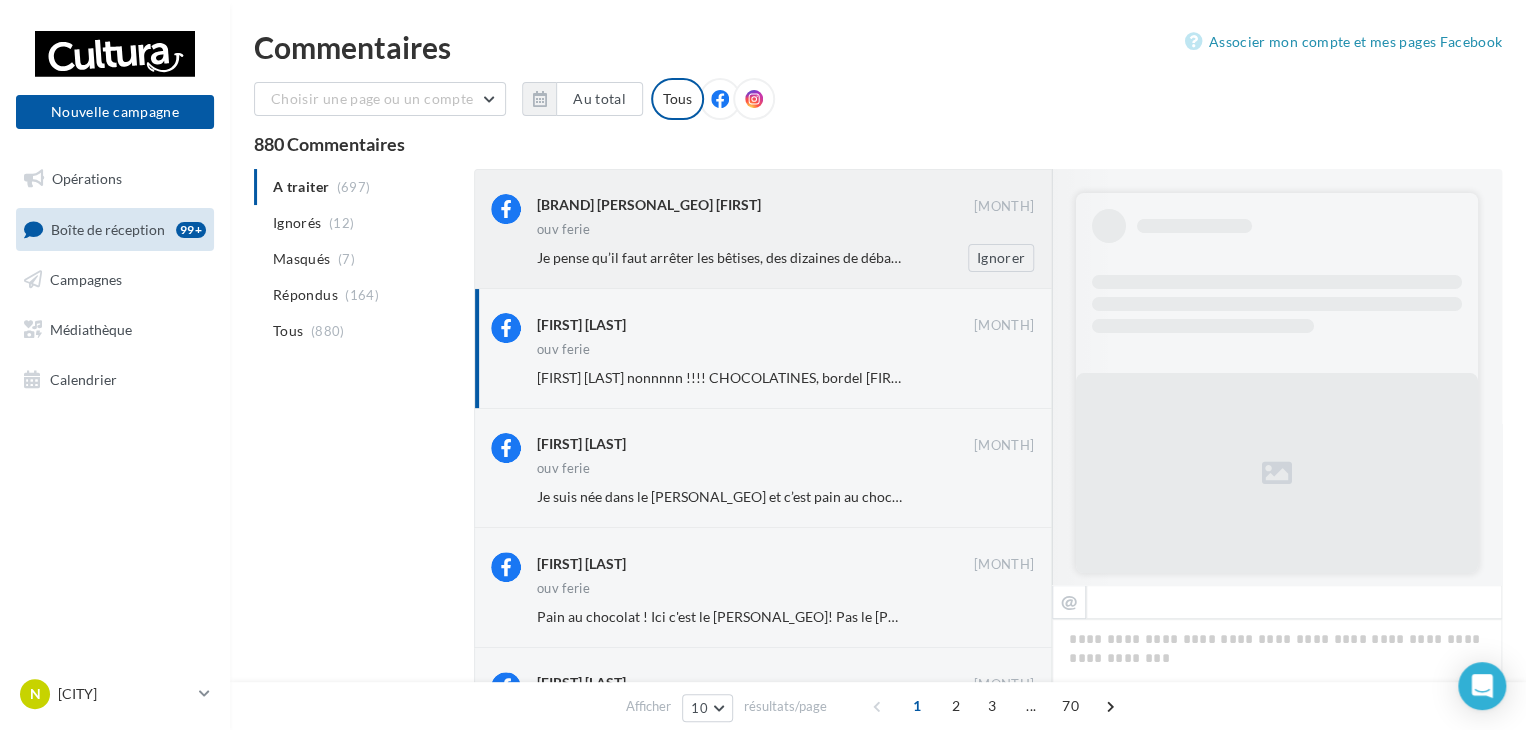 click on "Je pense qu’il faut arrêter les bêtises, des dizaines de débats pourraient être lancés. L’endive, le chicon 🤔le bar, le loup(le poisson)🤔 le bourguignon,  la daube 🤔 défendez plutôt vos savoir faire et langues régionales car ça  c’est le plus important.  Battons nous plutôt pour garder l’identité de nos régions" at bounding box center [1461, 257] 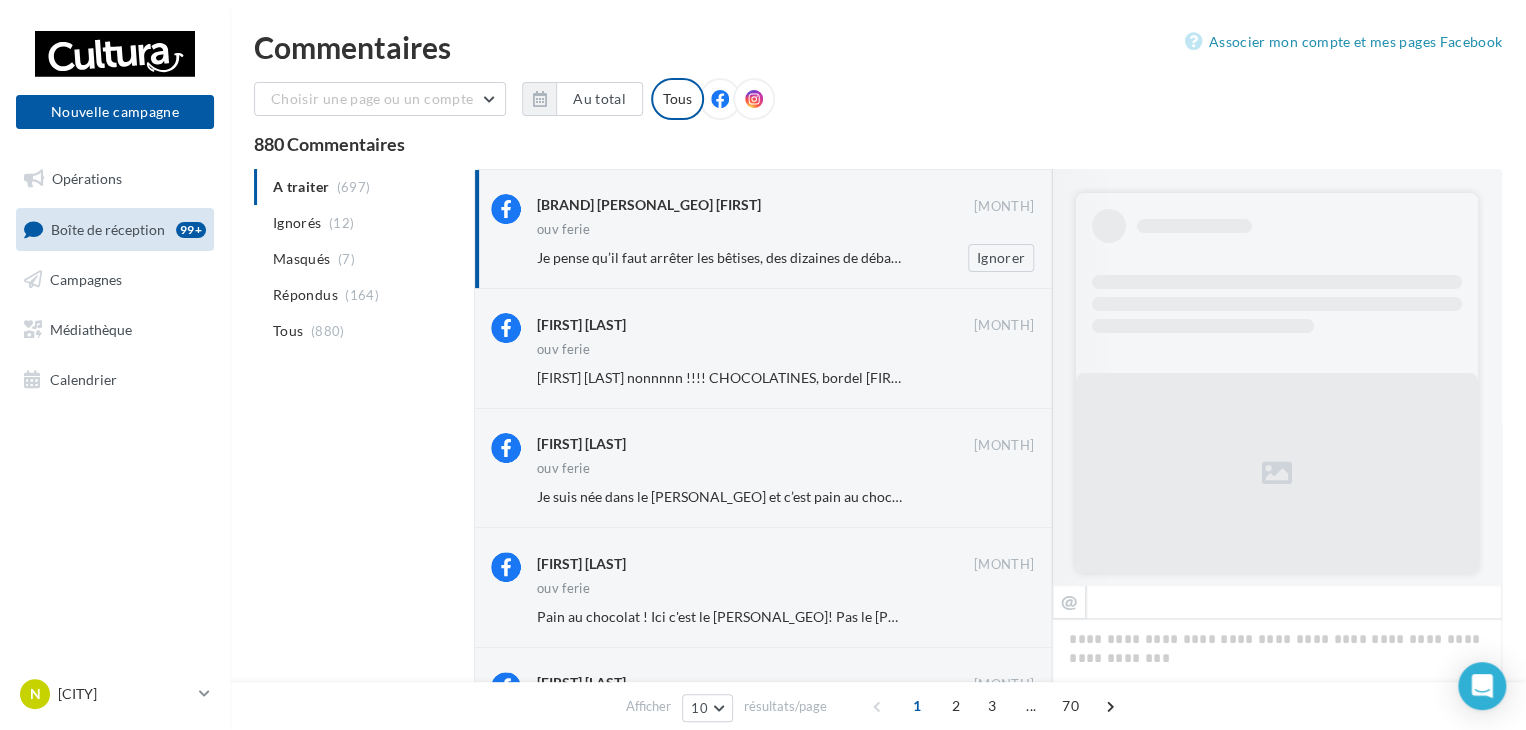click on "ouv ferie" at bounding box center (785, 231) 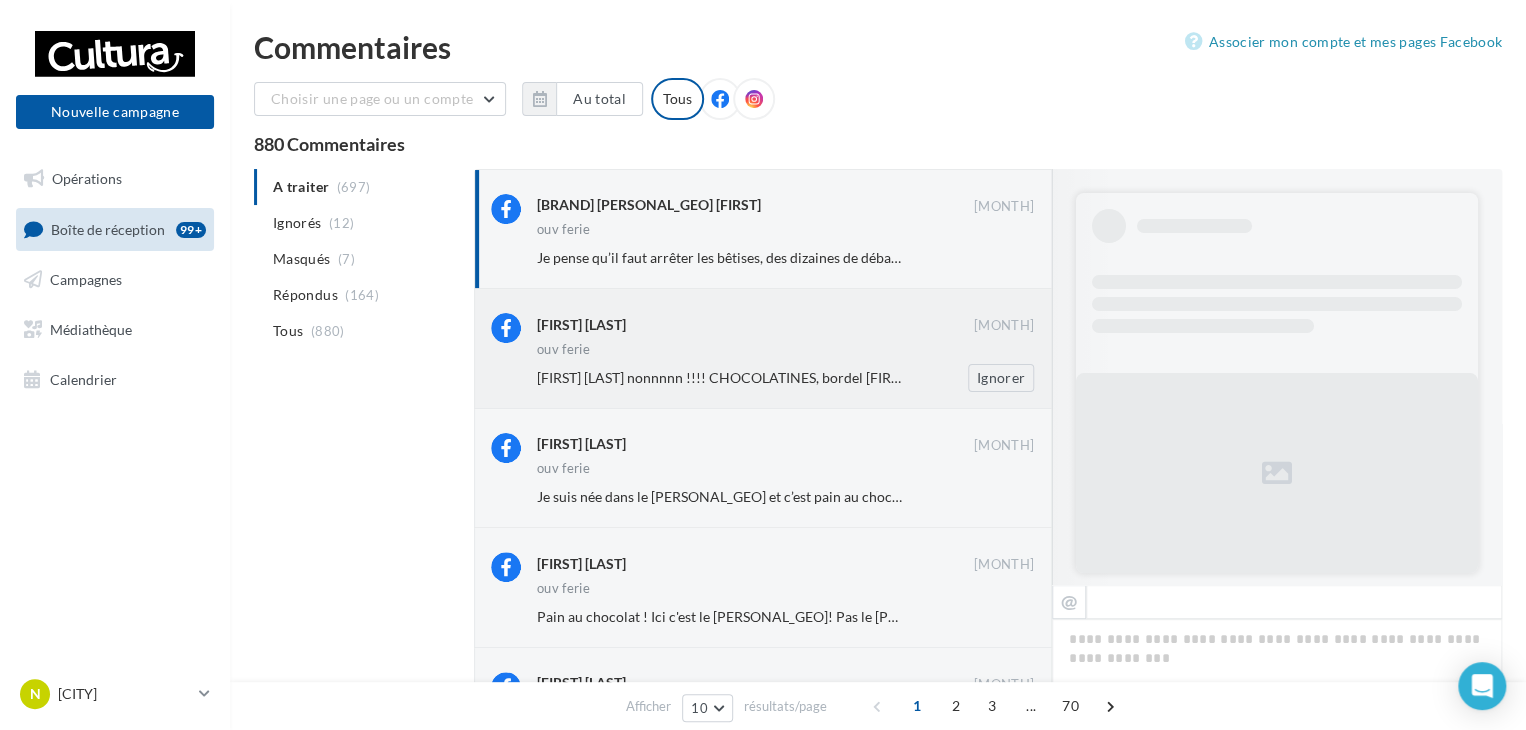 click on "[FIRST] [LAST]" at bounding box center (755, 323) 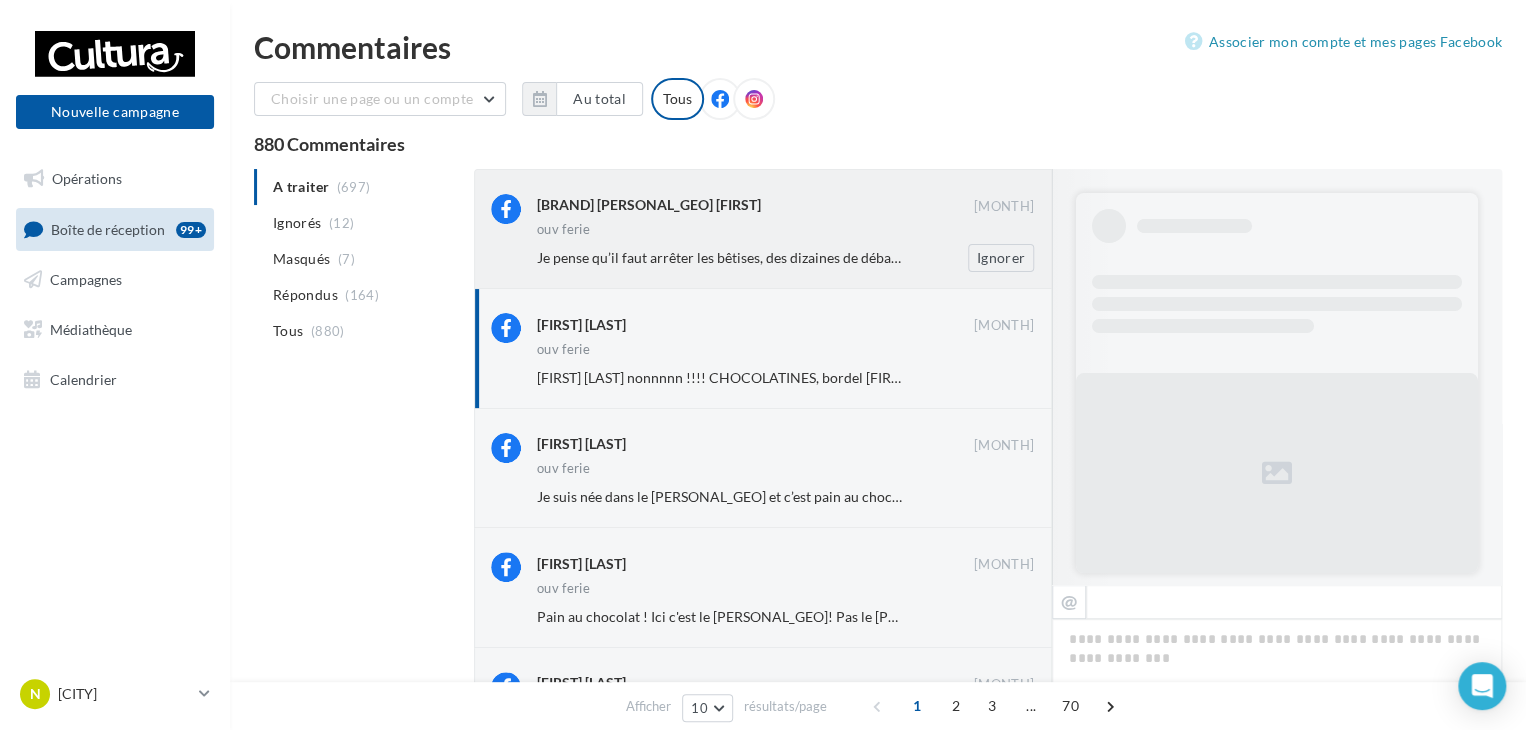 click on "Chaoland Pagefan France Stéphanie" at bounding box center (649, 205) 